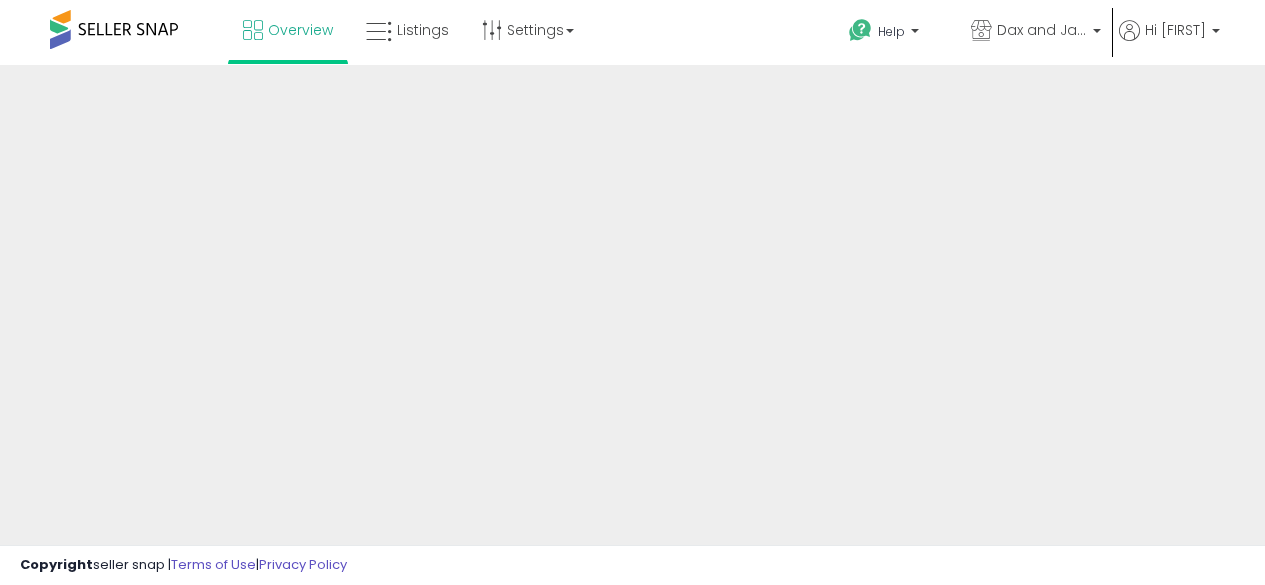 scroll, scrollTop: 0, scrollLeft: 0, axis: both 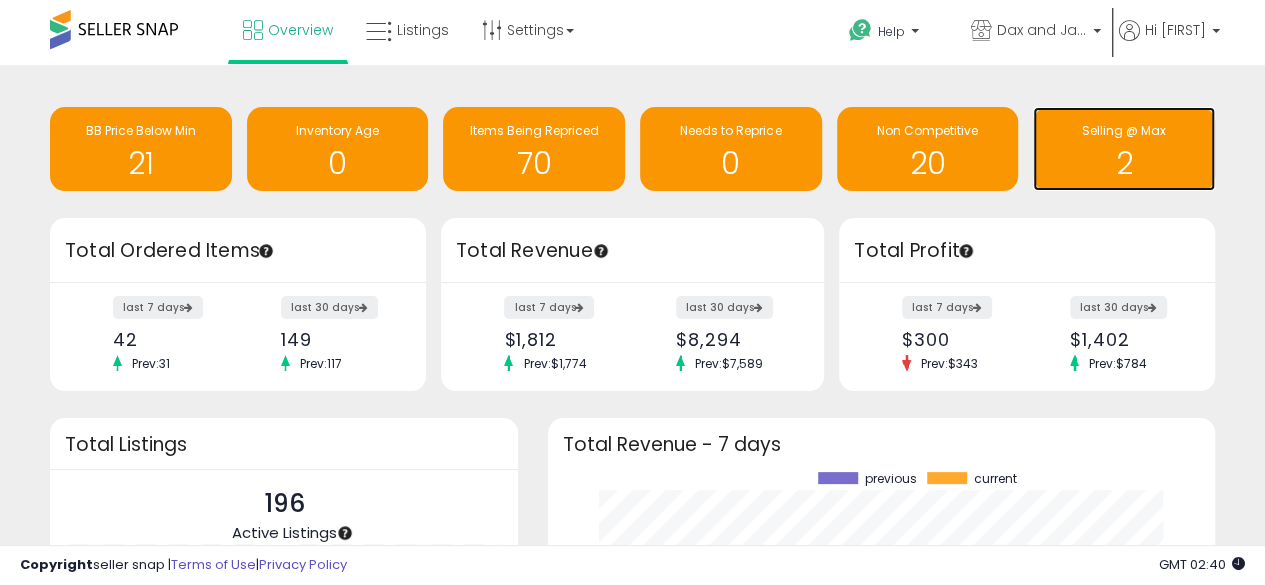 click on "2" at bounding box center (1124, 163) 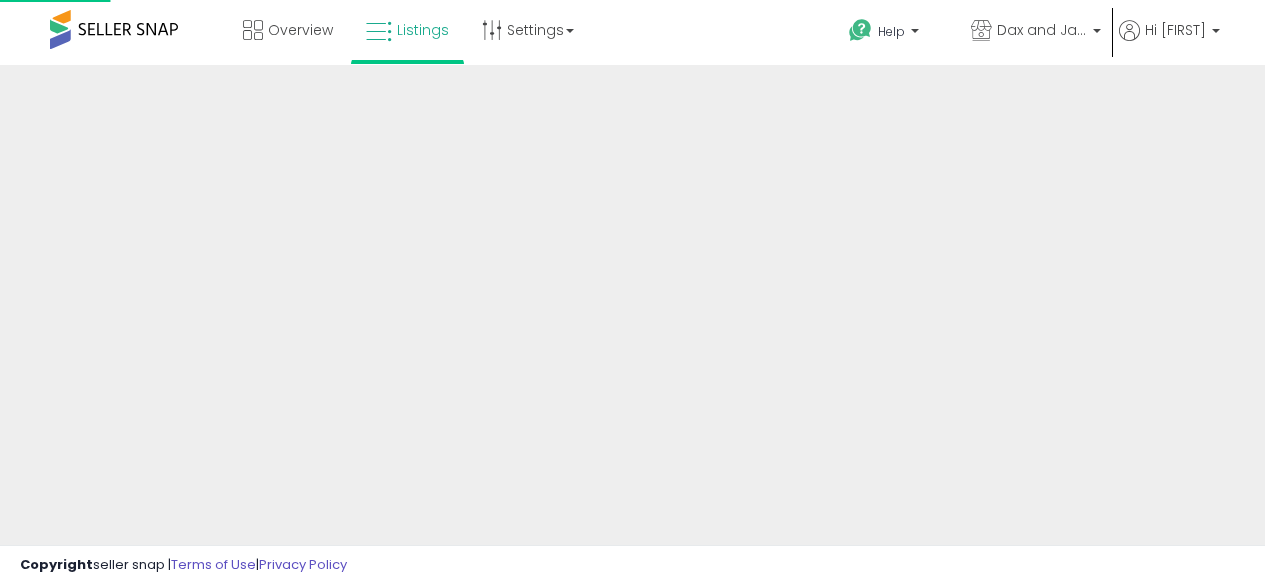 scroll, scrollTop: 0, scrollLeft: 0, axis: both 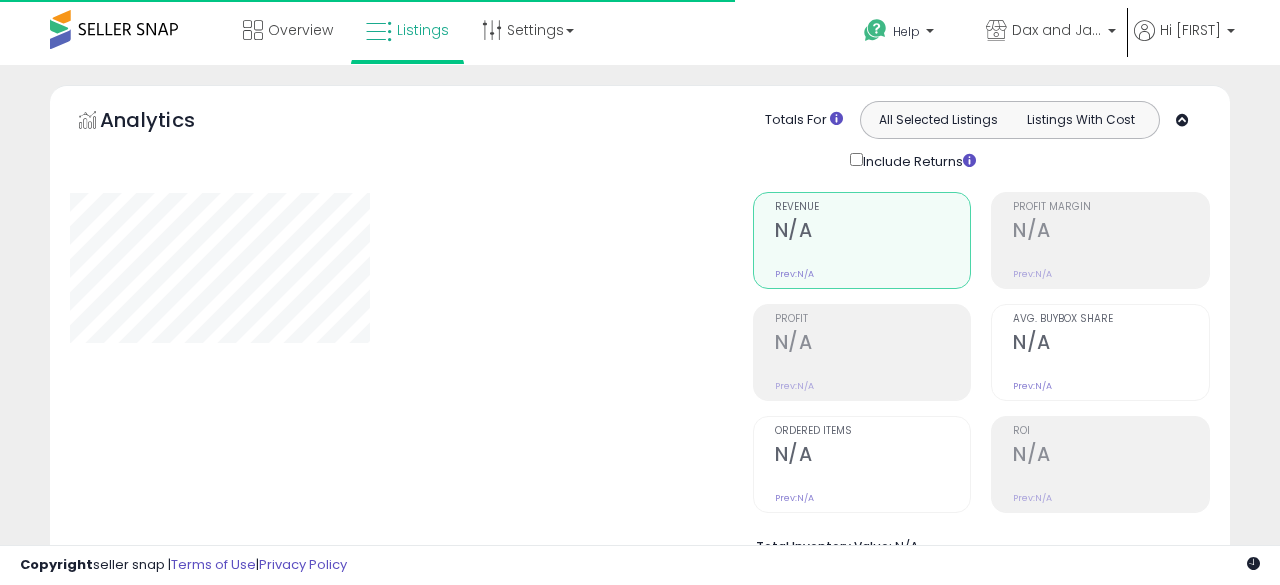 select on "**" 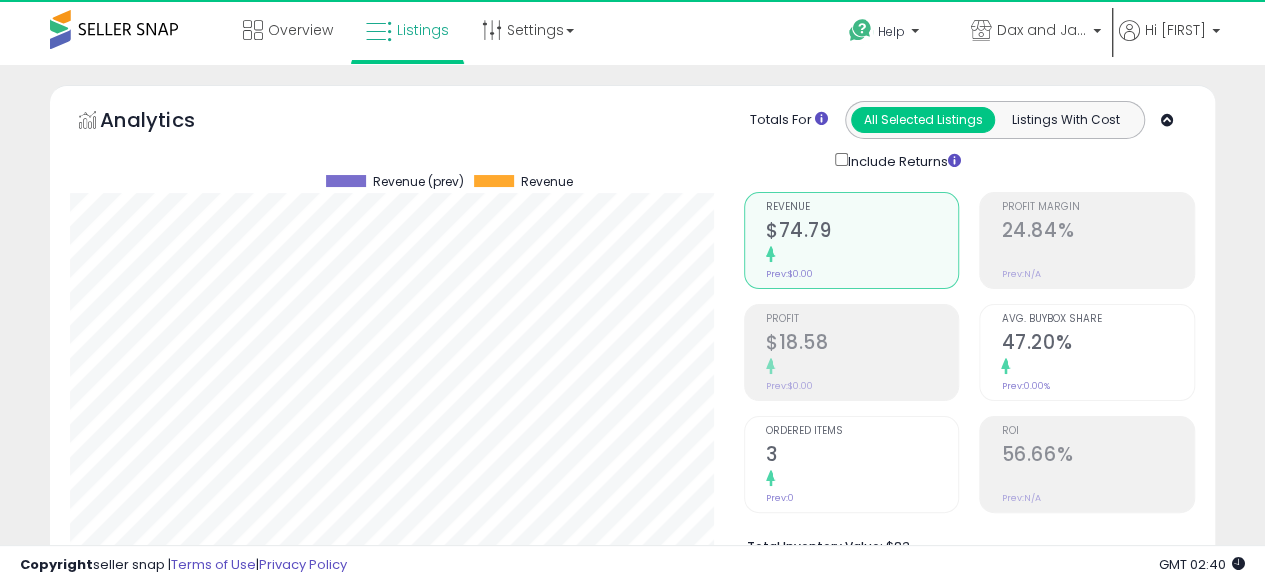 scroll, scrollTop: 999590, scrollLeft: 999326, axis: both 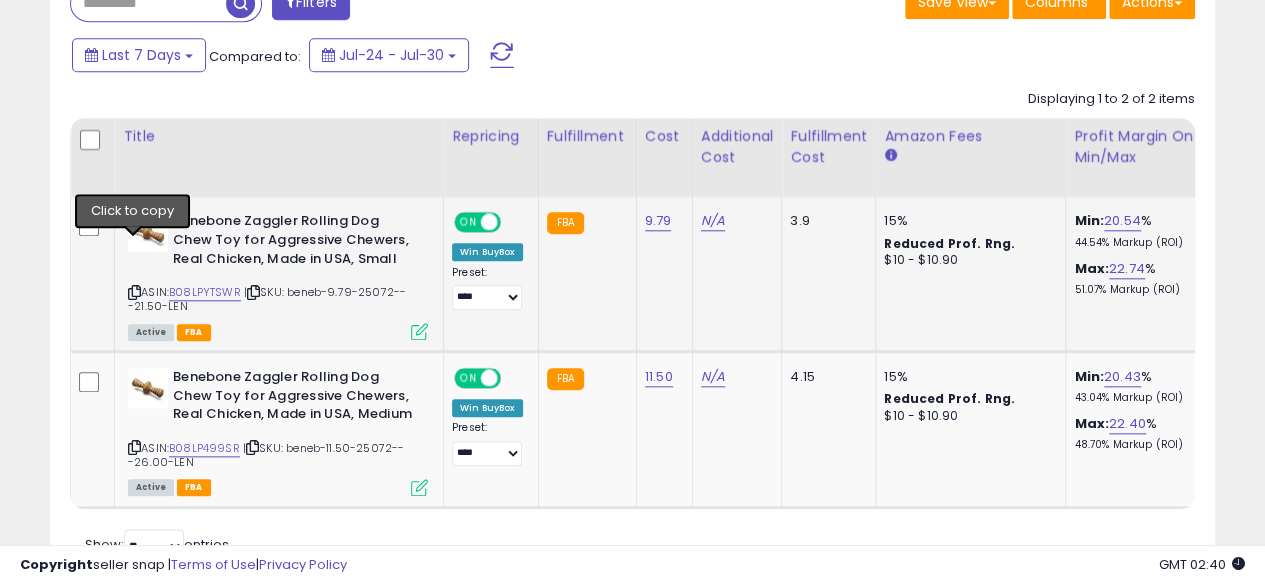 click at bounding box center [134, 292] 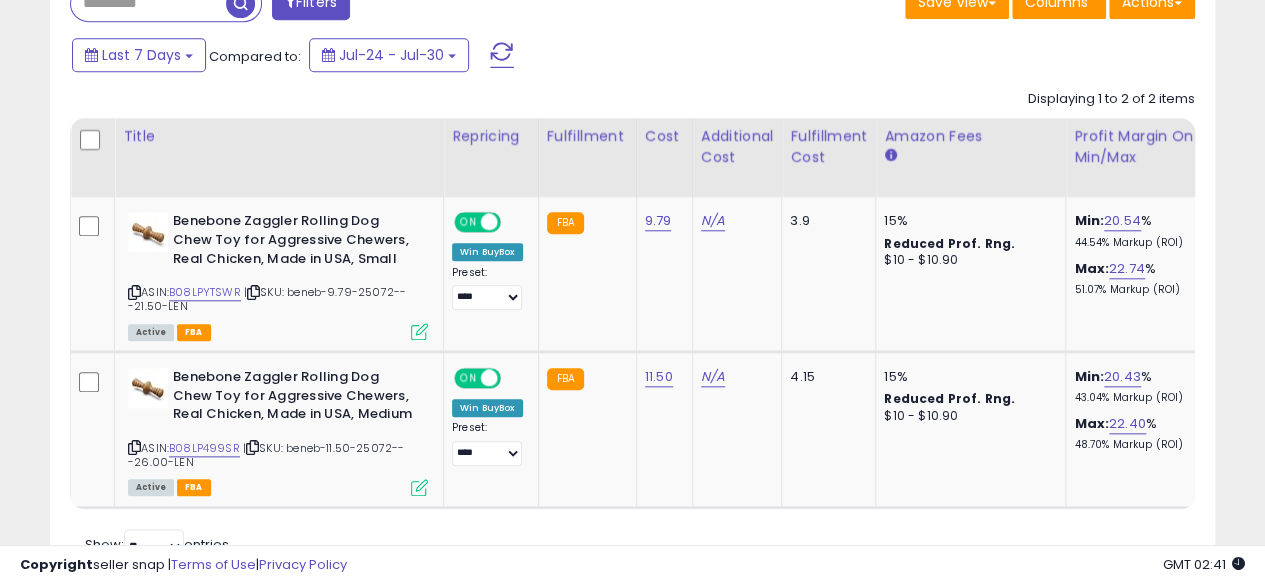 scroll, scrollTop: 0, scrollLeft: 60, axis: horizontal 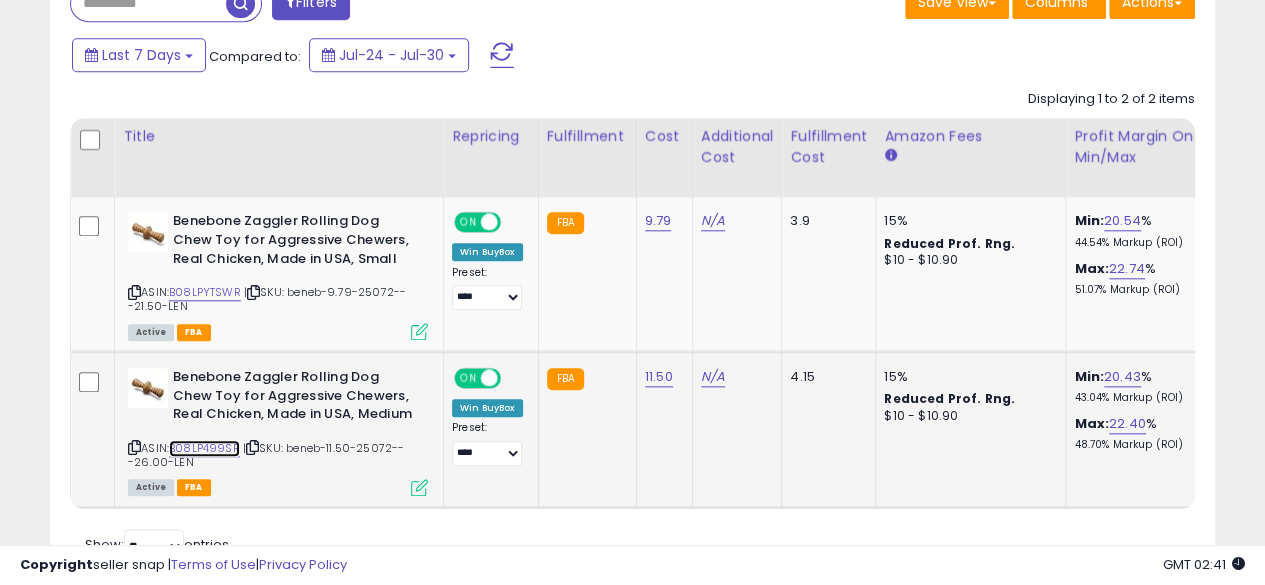 click on "B08LP499SR" at bounding box center [204, 448] 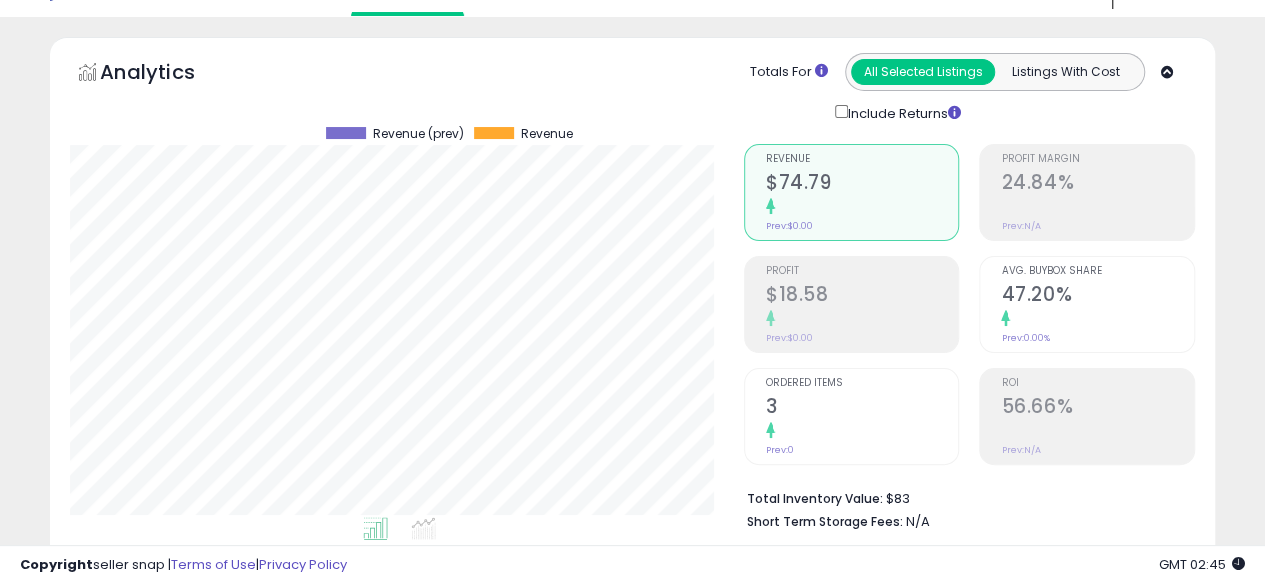 scroll, scrollTop: 0, scrollLeft: 0, axis: both 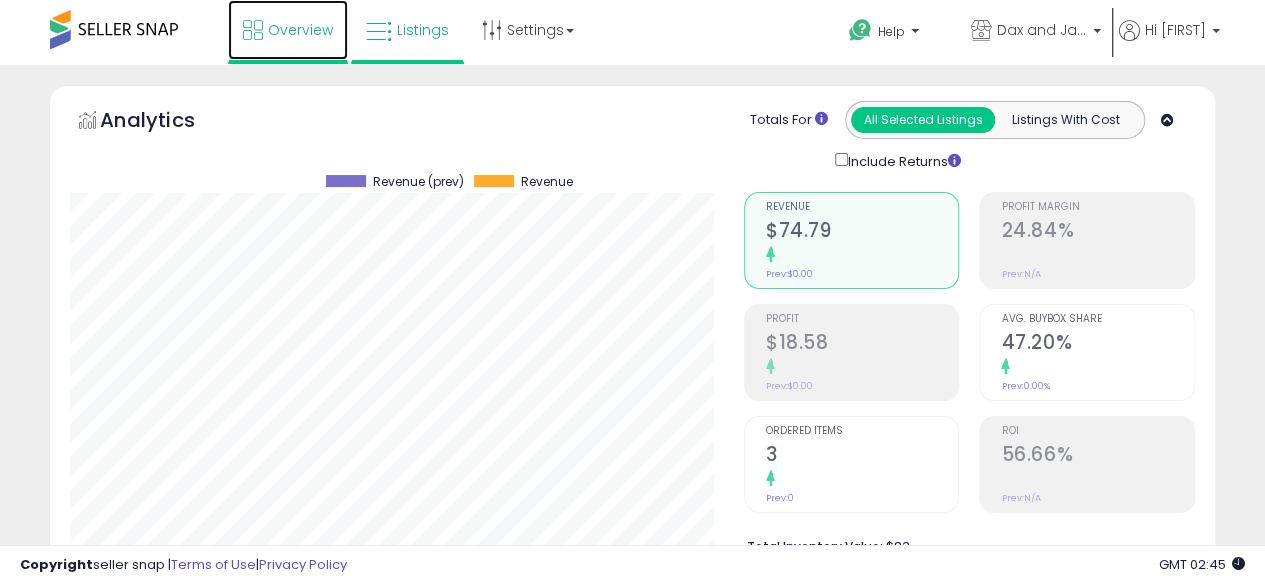 click on "Overview" at bounding box center [300, 30] 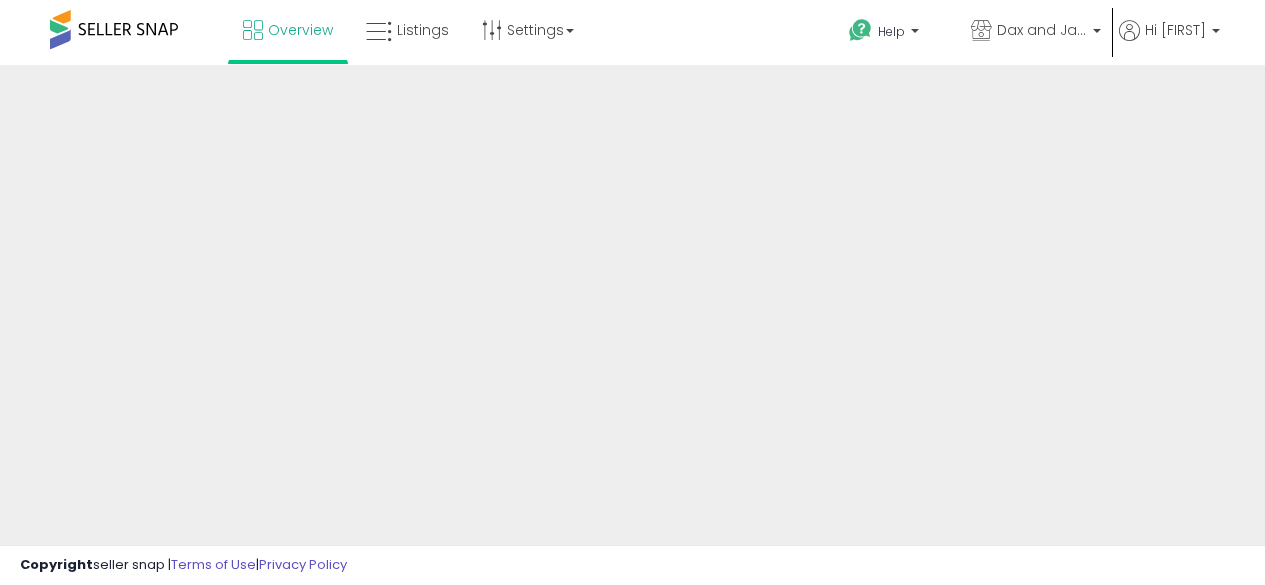 scroll, scrollTop: 0, scrollLeft: 0, axis: both 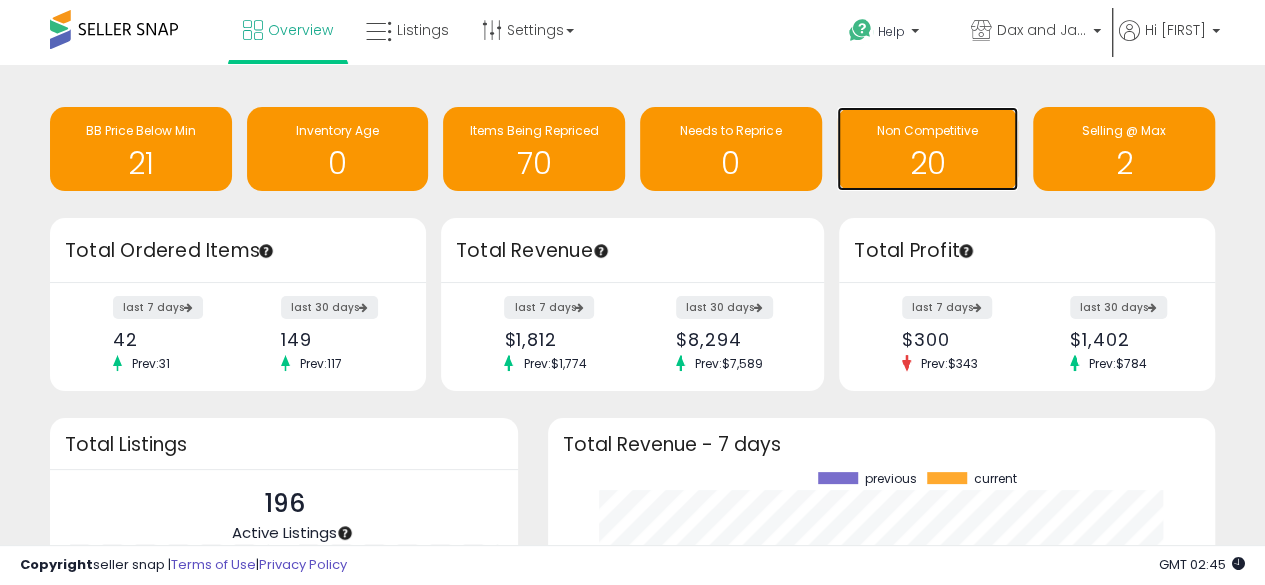 click on "20" at bounding box center [928, 163] 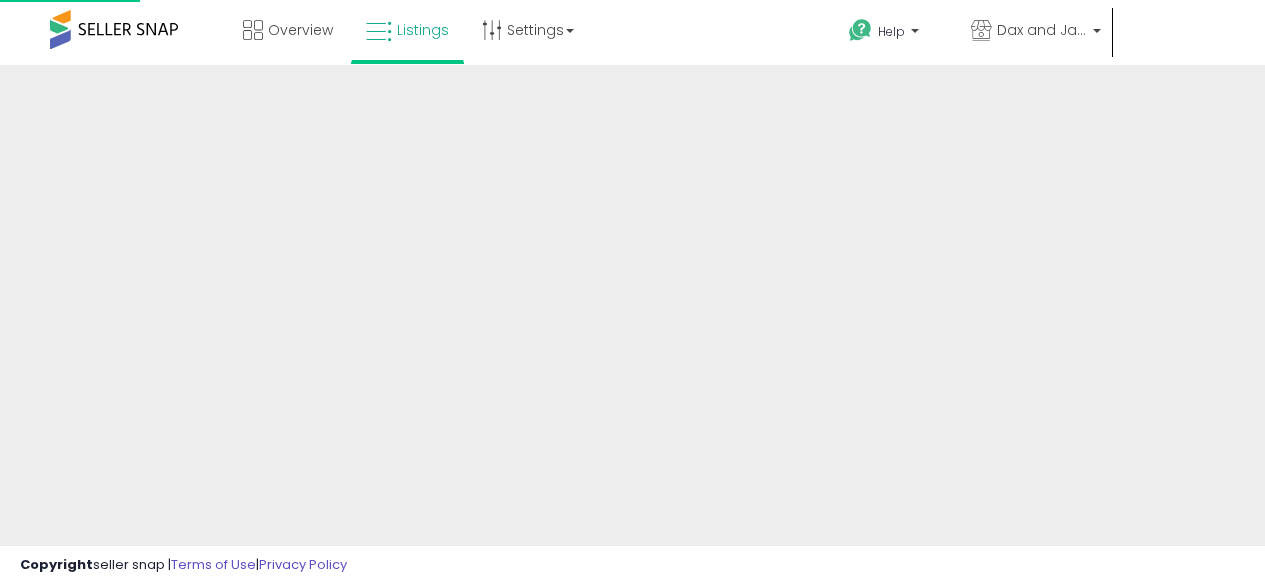 scroll, scrollTop: 0, scrollLeft: 0, axis: both 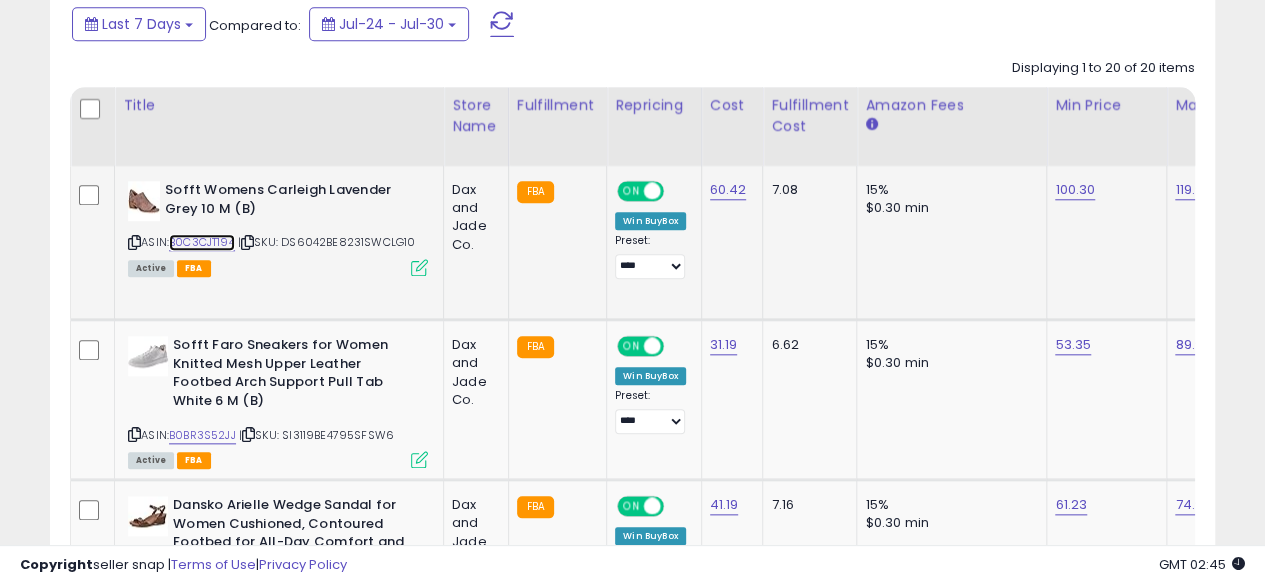 click on "B0C3CJT194" at bounding box center (202, 242) 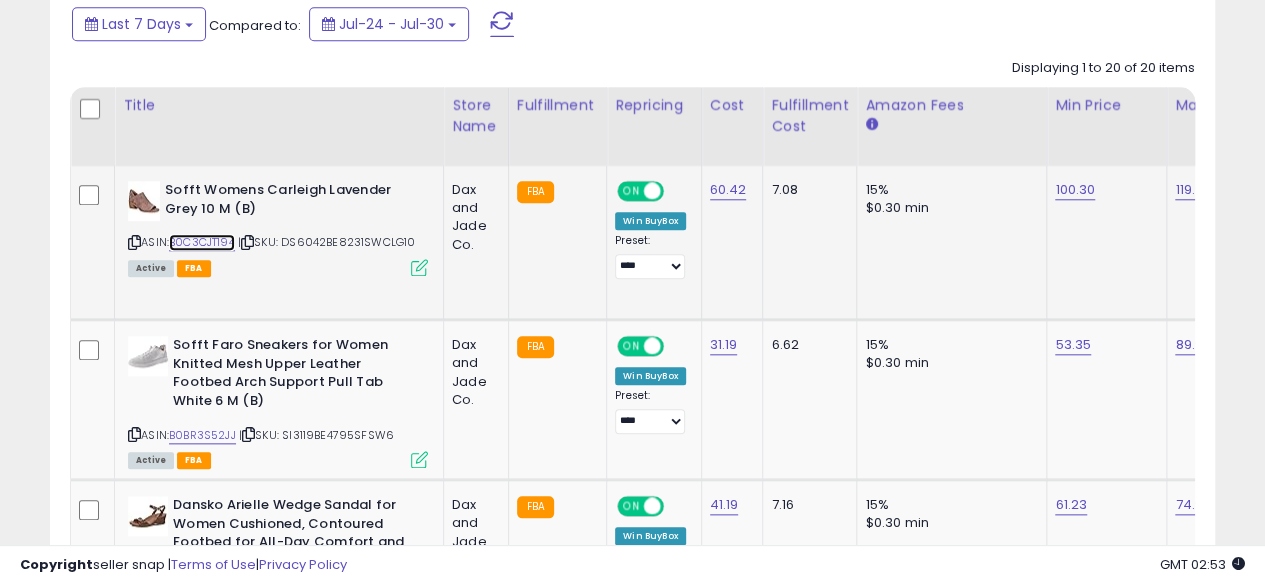scroll, scrollTop: 0, scrollLeft: 36, axis: horizontal 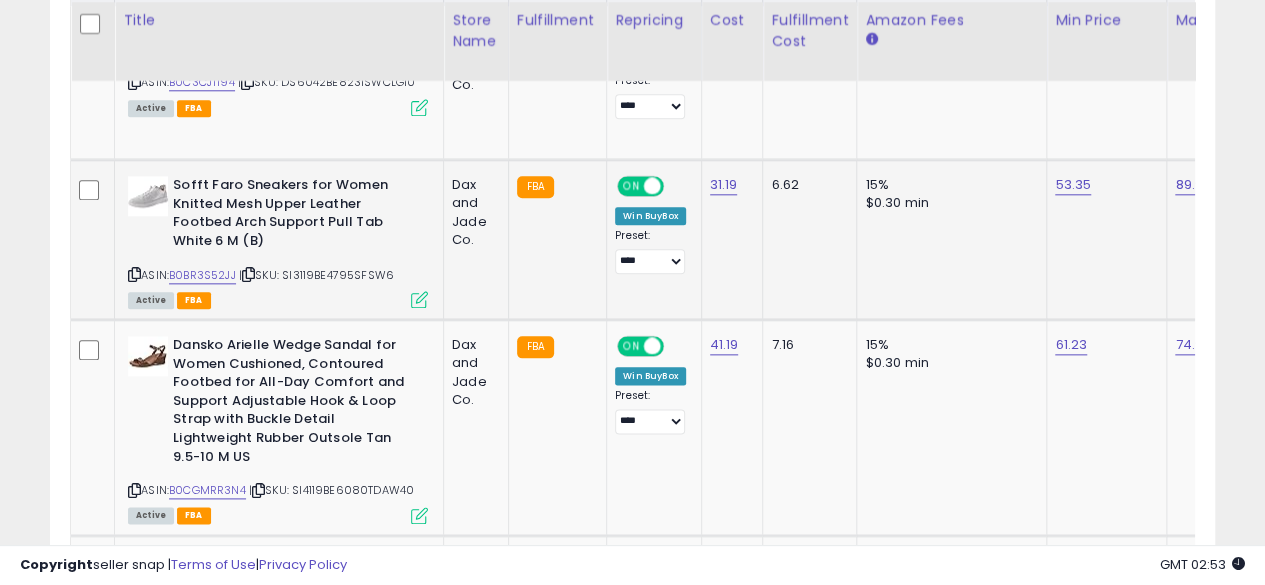 click at bounding box center (134, 274) 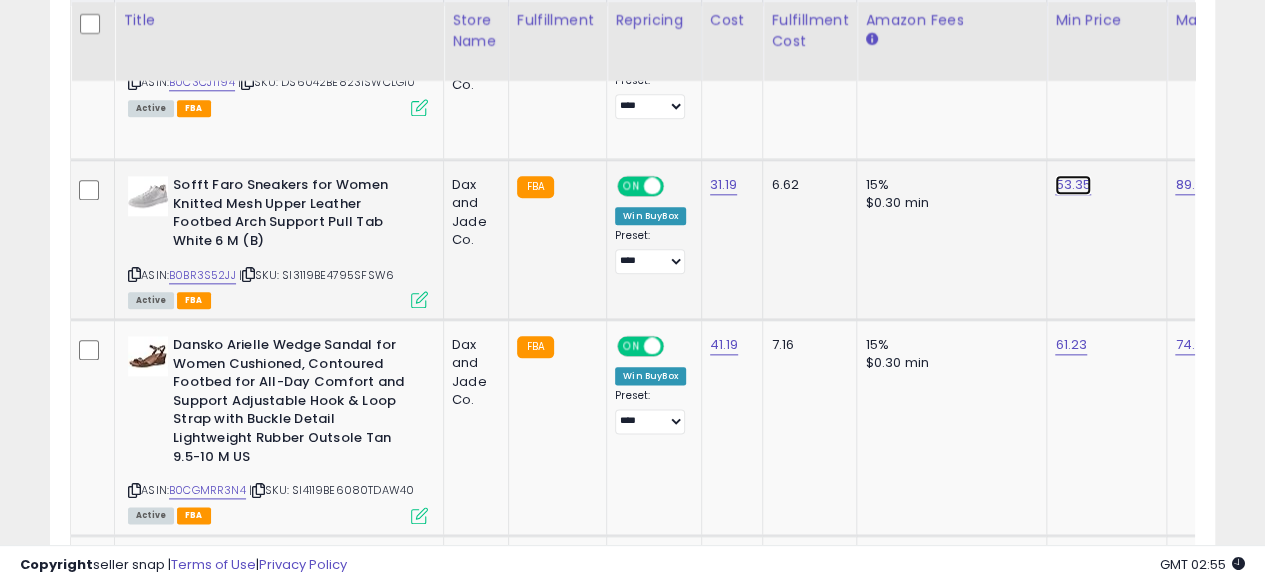 click on "53.35" at bounding box center [1075, 30] 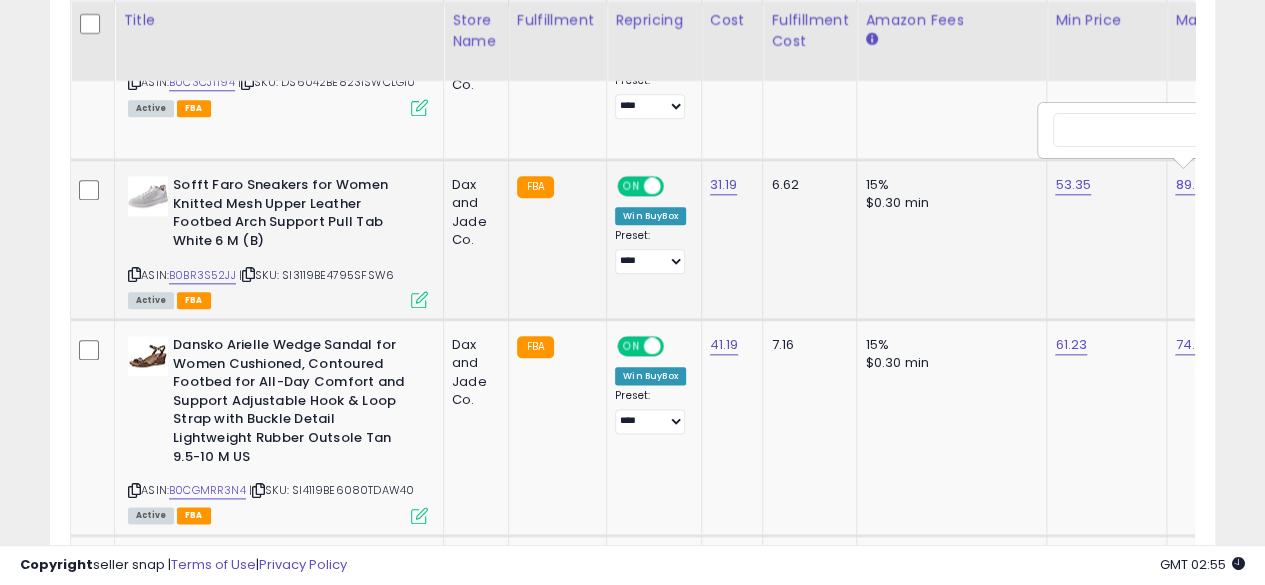 scroll, scrollTop: 0, scrollLeft: 72, axis: horizontal 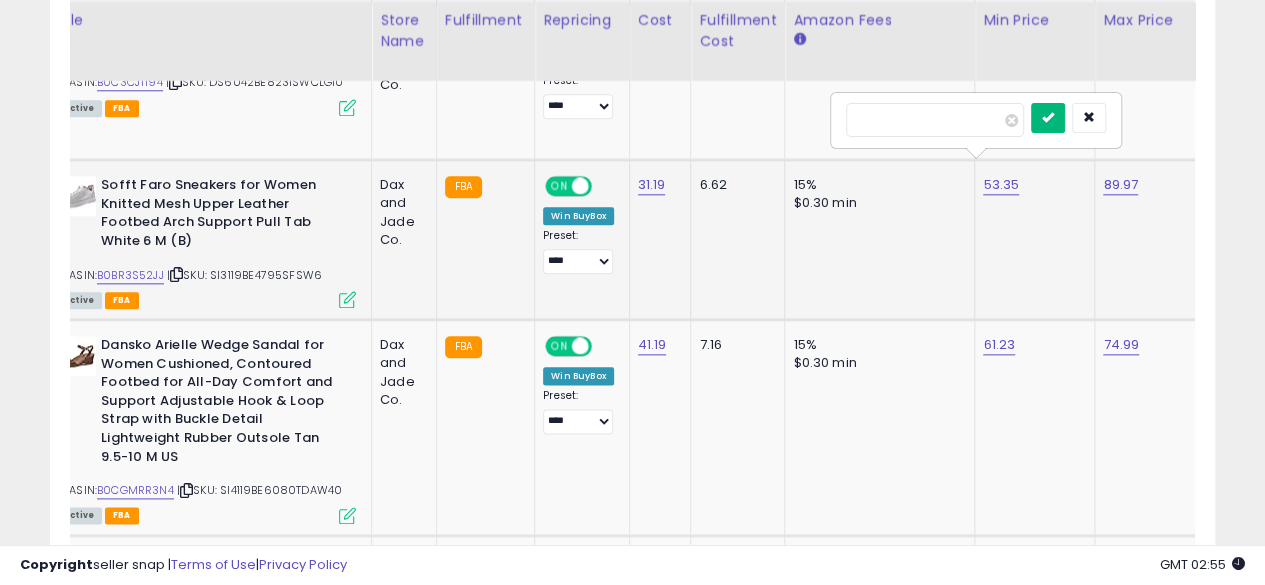 type on "*****" 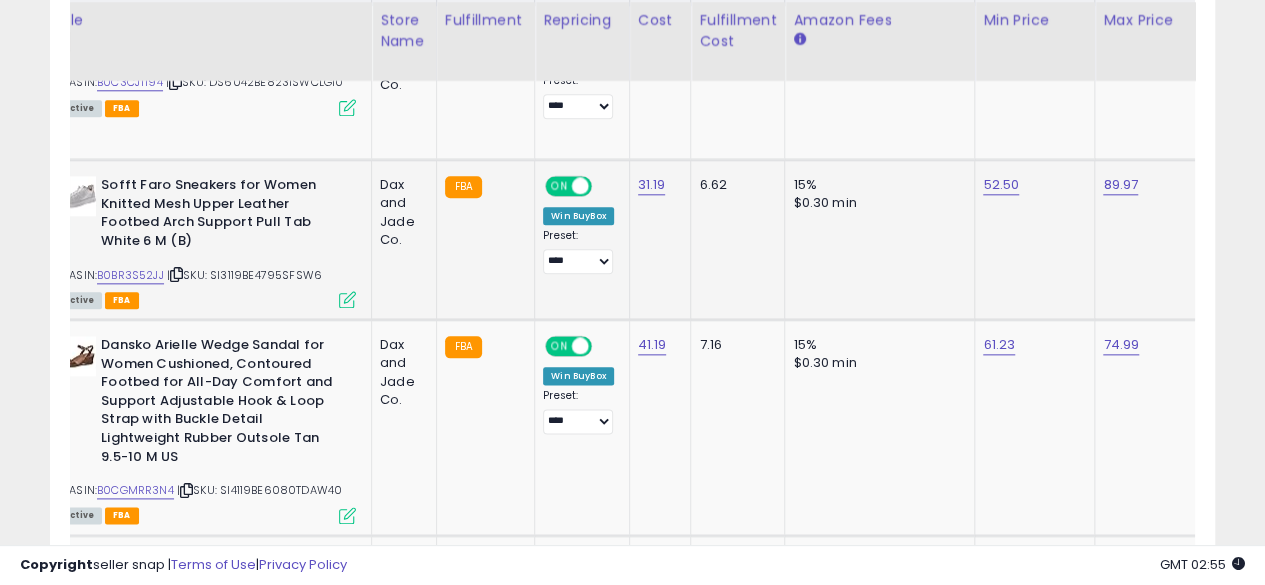scroll, scrollTop: 0, scrollLeft: 17, axis: horizontal 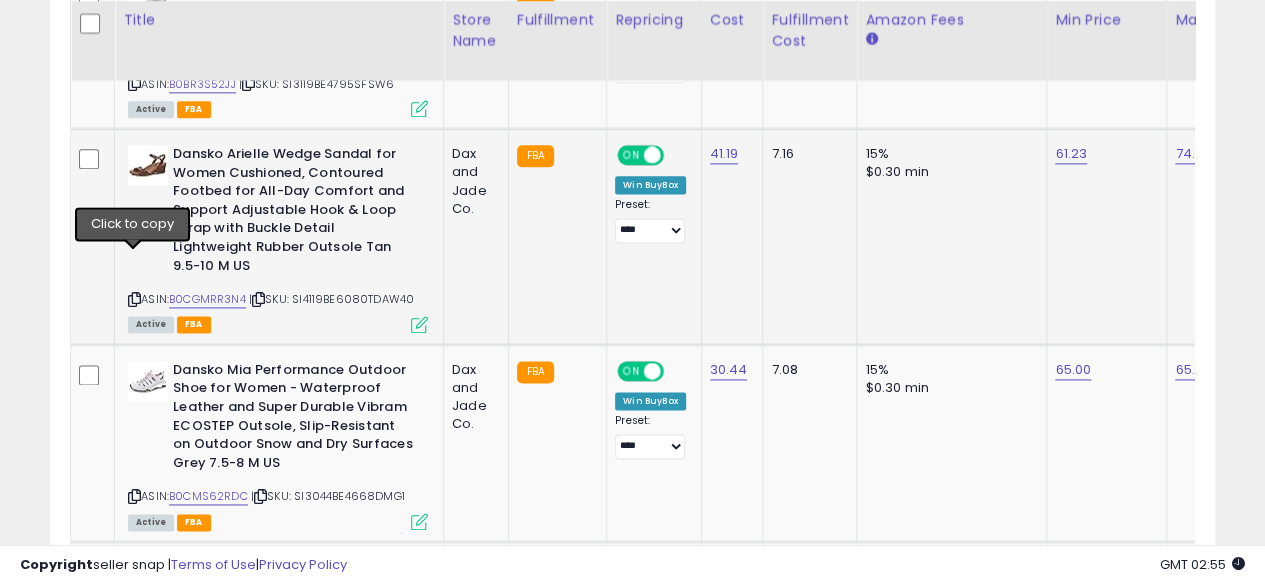 click at bounding box center [134, 299] 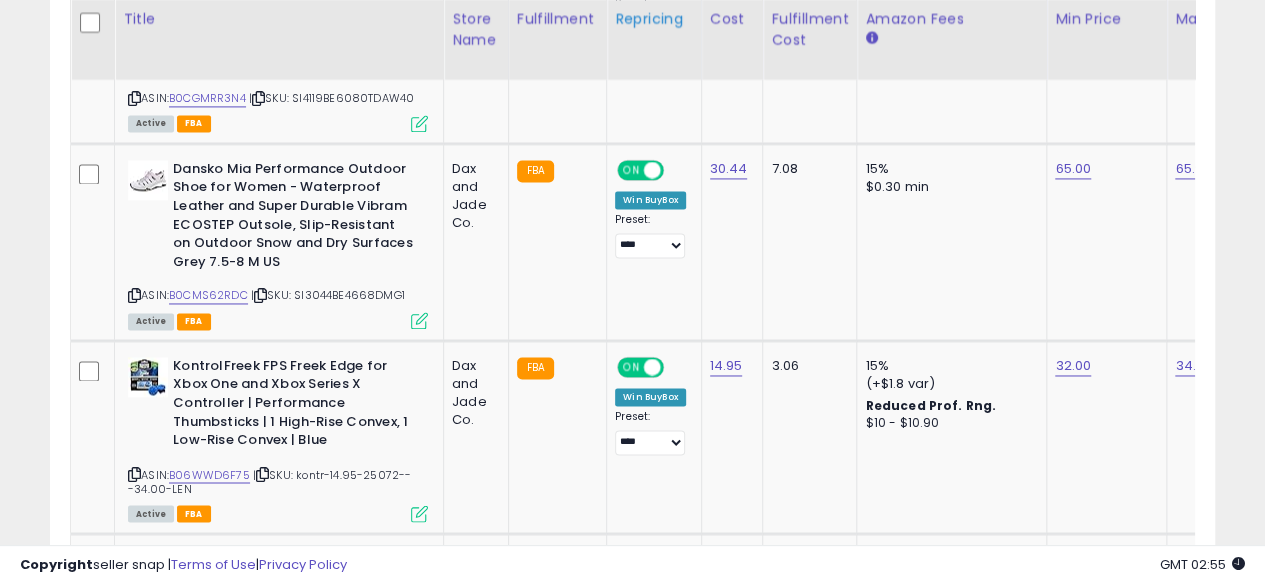 scroll, scrollTop: 1440, scrollLeft: 0, axis: vertical 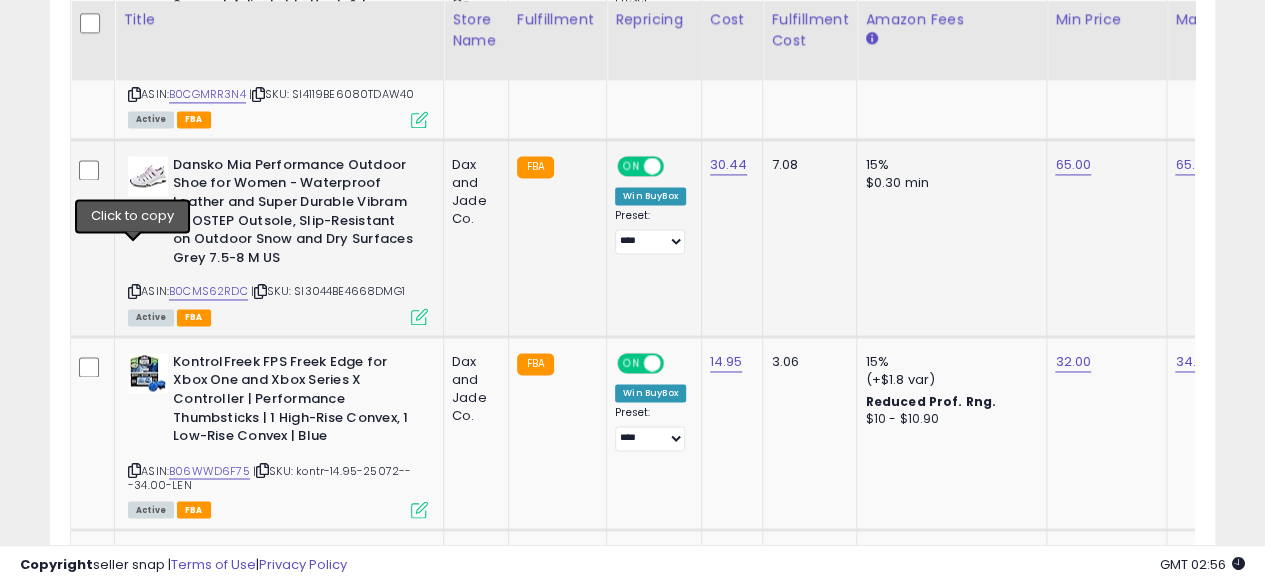 click at bounding box center (134, 291) 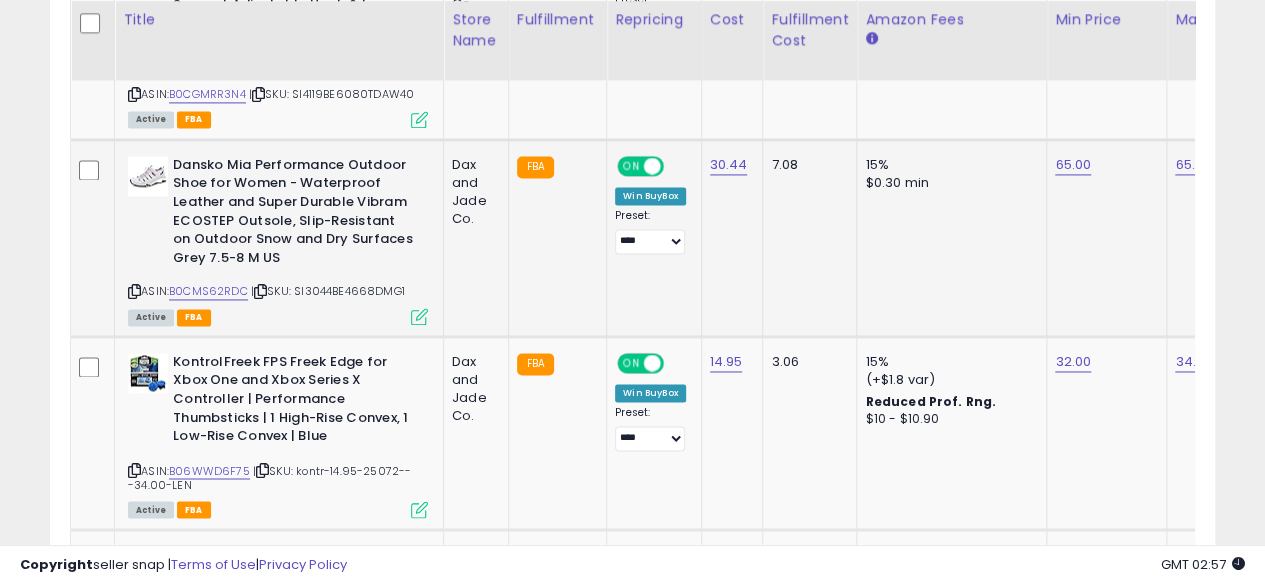 scroll, scrollTop: 0, scrollLeft: 60, axis: horizontal 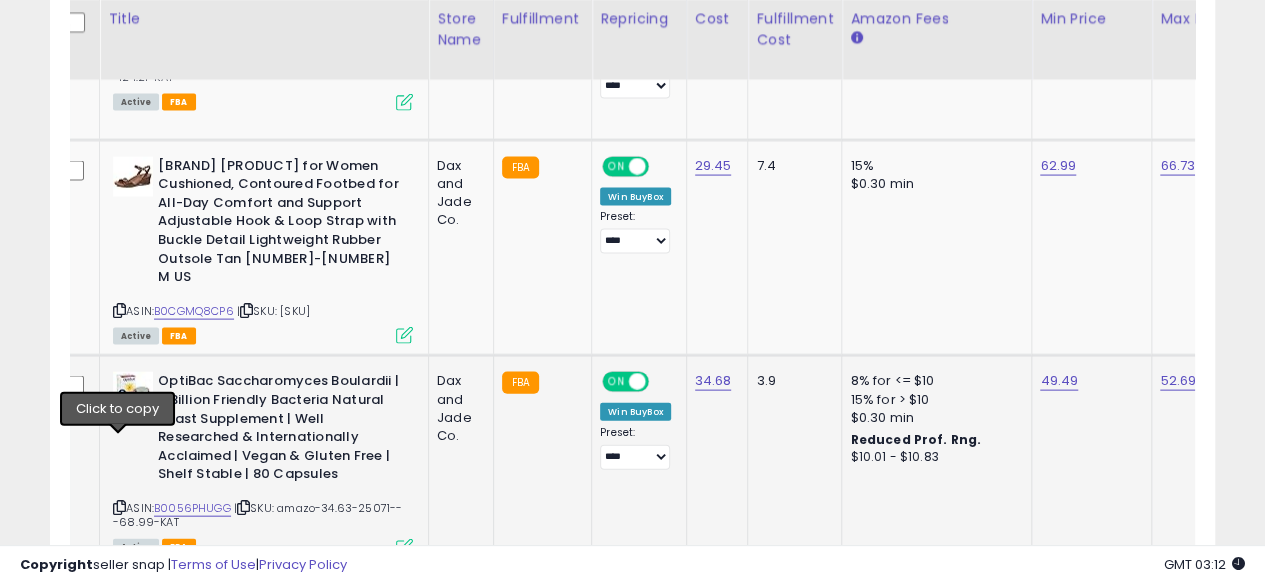 click at bounding box center (119, 507) 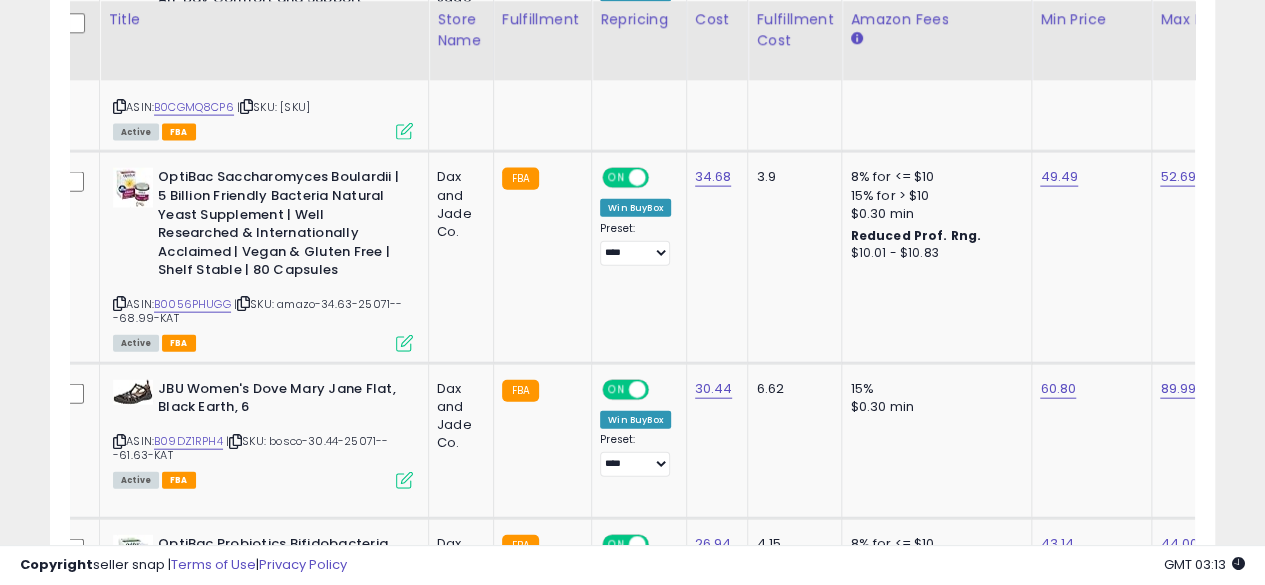 scroll, scrollTop: 2194, scrollLeft: 0, axis: vertical 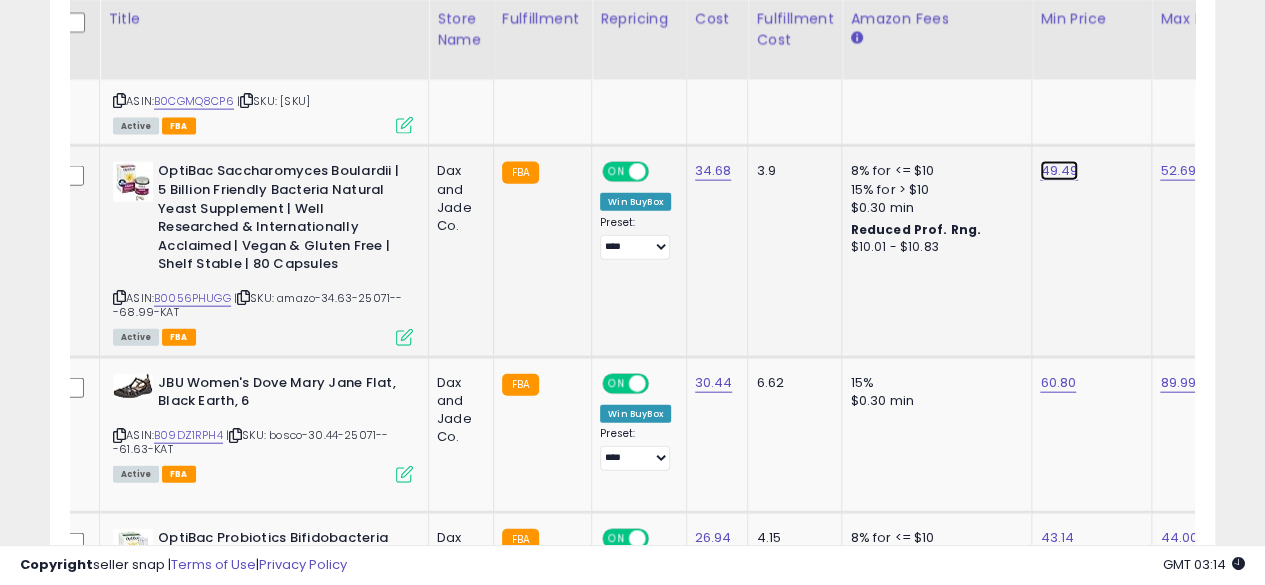 click on "49.49" at bounding box center [1060, -1120] 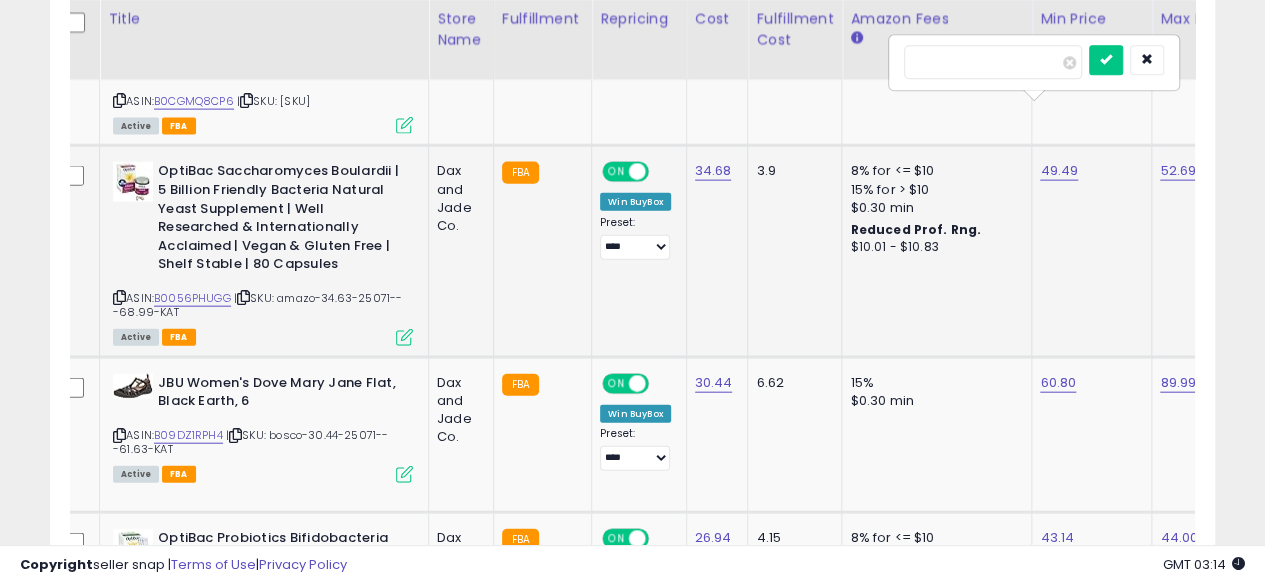 scroll, scrollTop: 0, scrollLeft: 72, axis: horizontal 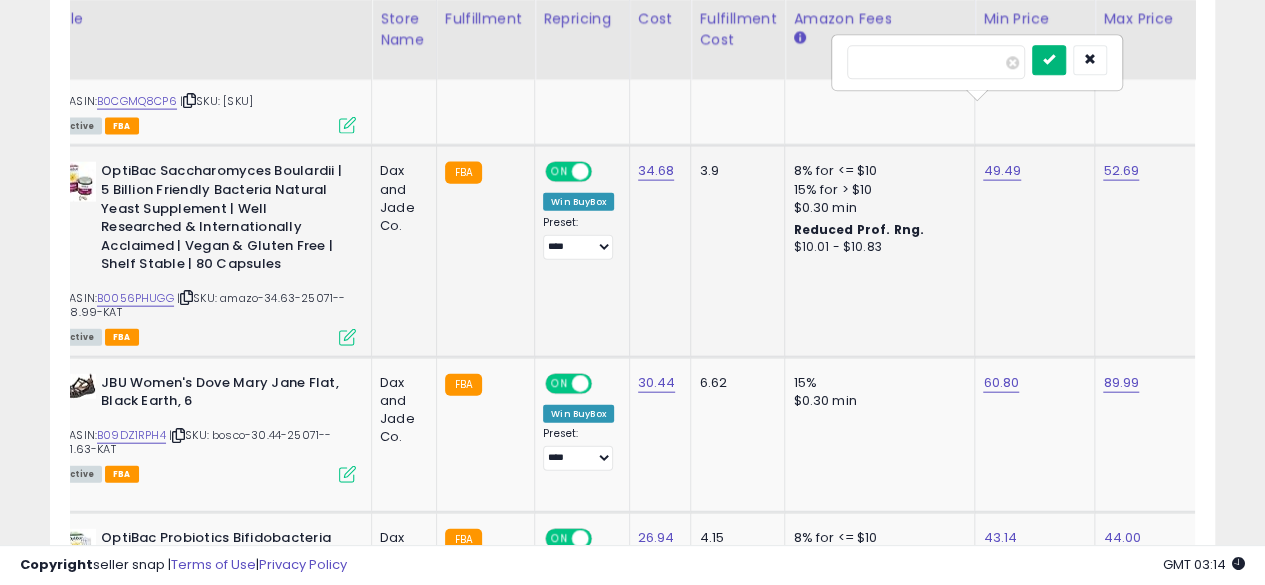 type on "*****" 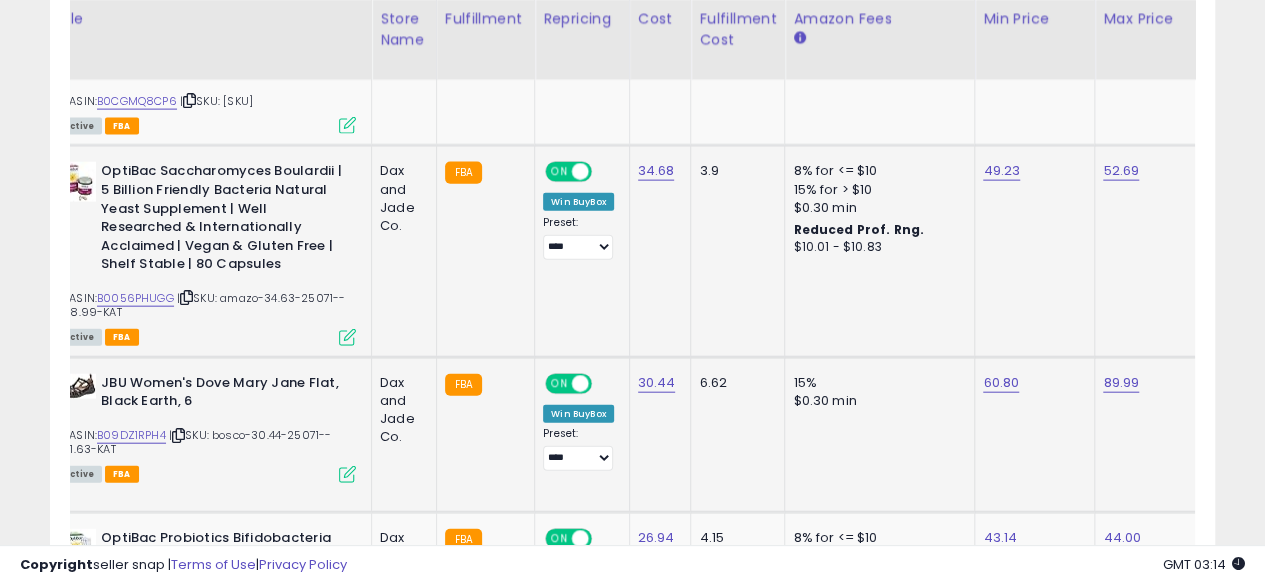 scroll, scrollTop: 0, scrollLeft: 0, axis: both 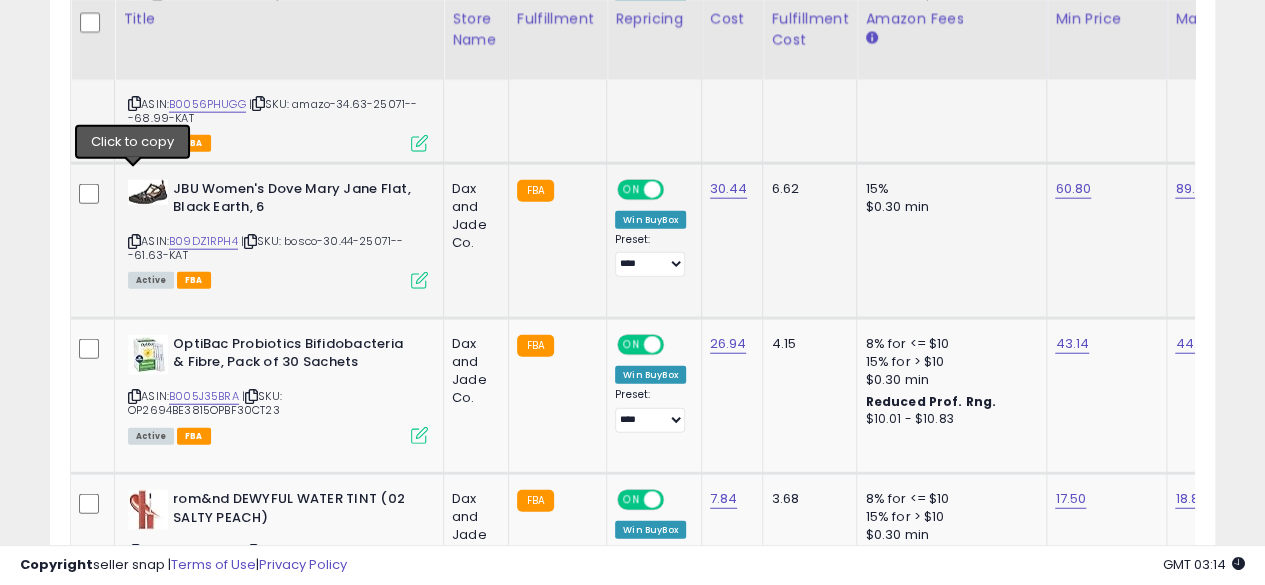 click at bounding box center (134, 241) 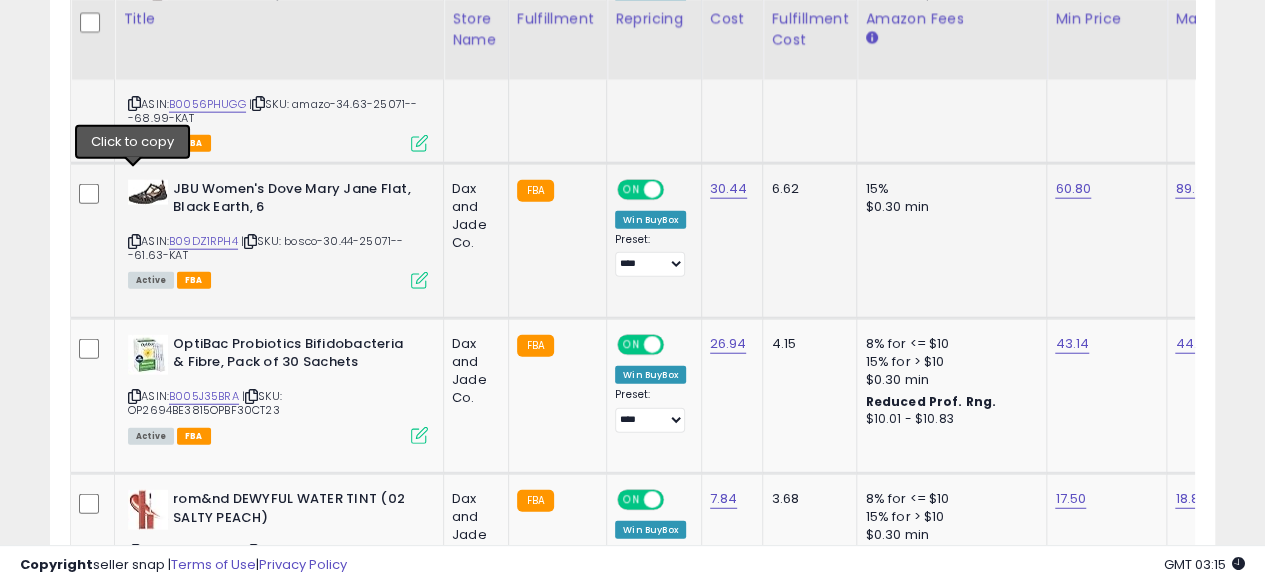 click at bounding box center (134, 241) 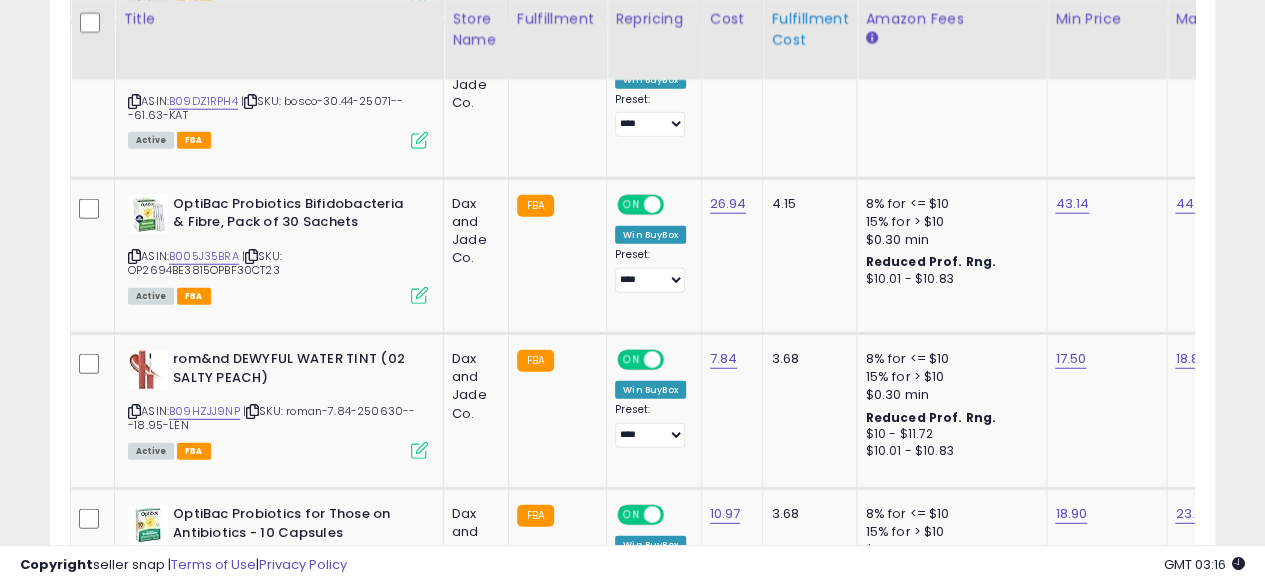 scroll, scrollTop: 2532, scrollLeft: 0, axis: vertical 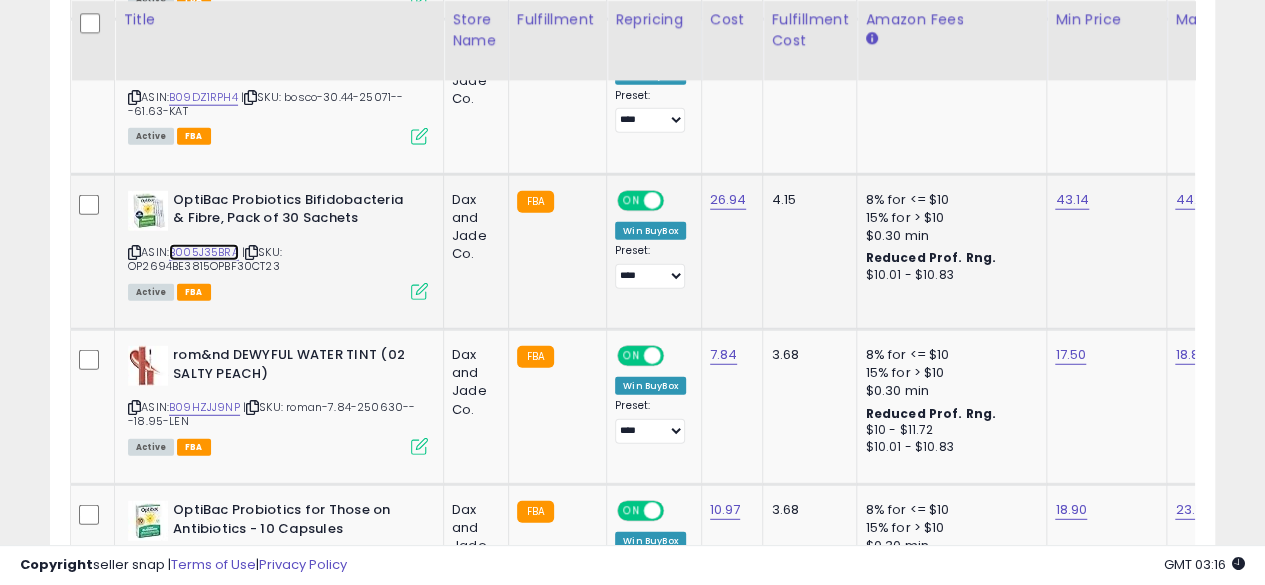 click on "B005J35BRA" at bounding box center [204, 252] 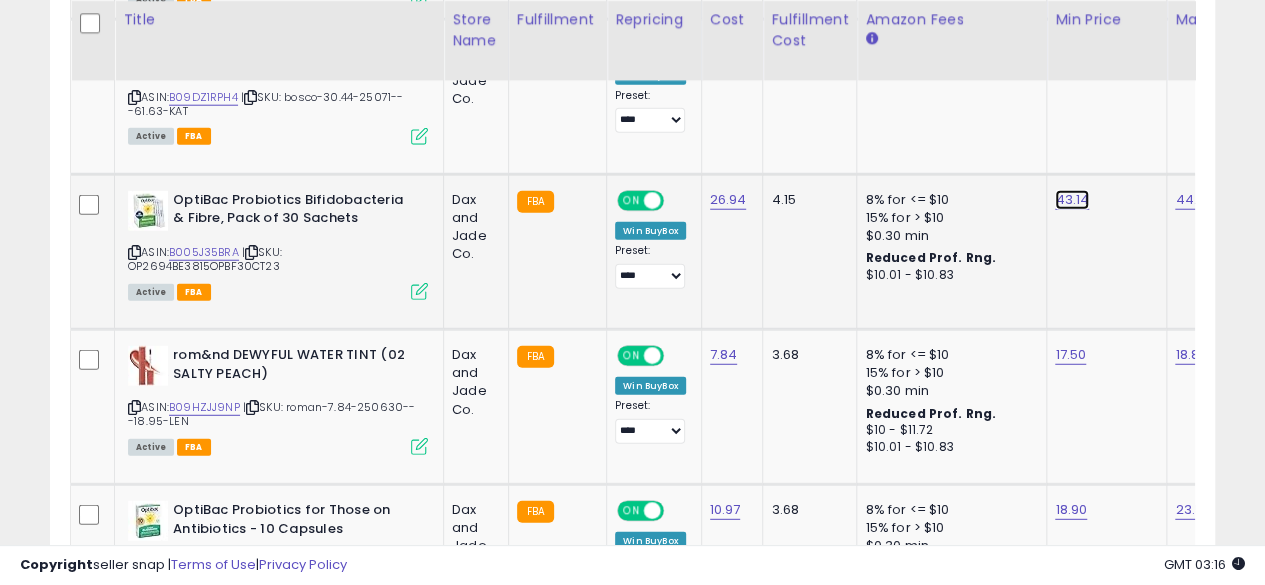 click on "43.14" at bounding box center [1075, -1458] 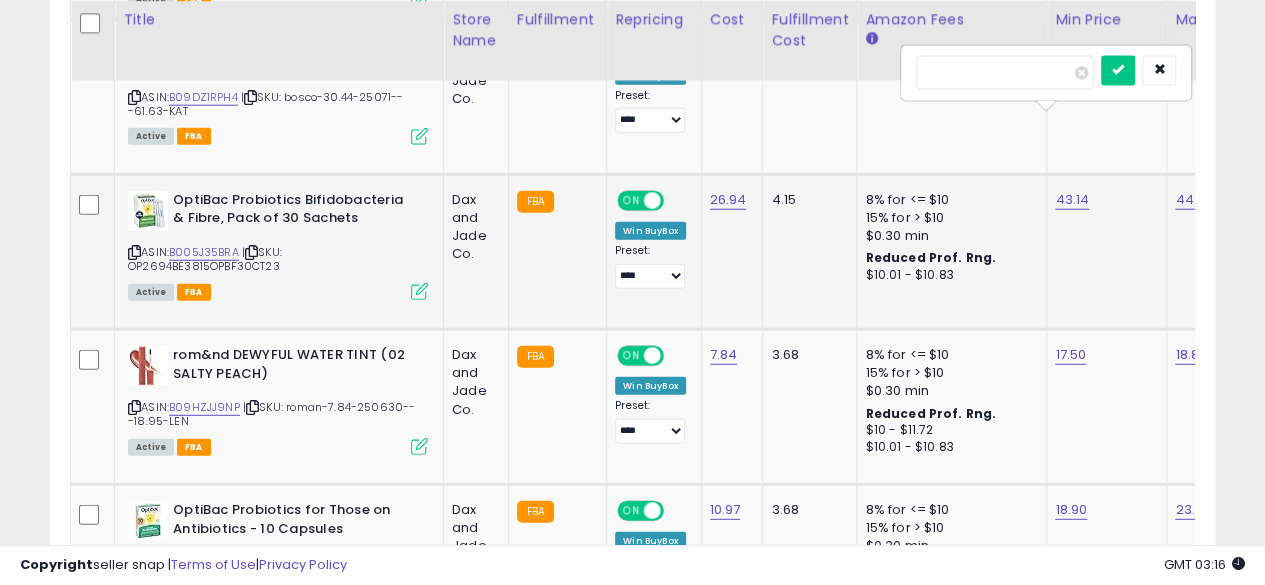 scroll, scrollTop: 0, scrollLeft: 70, axis: horizontal 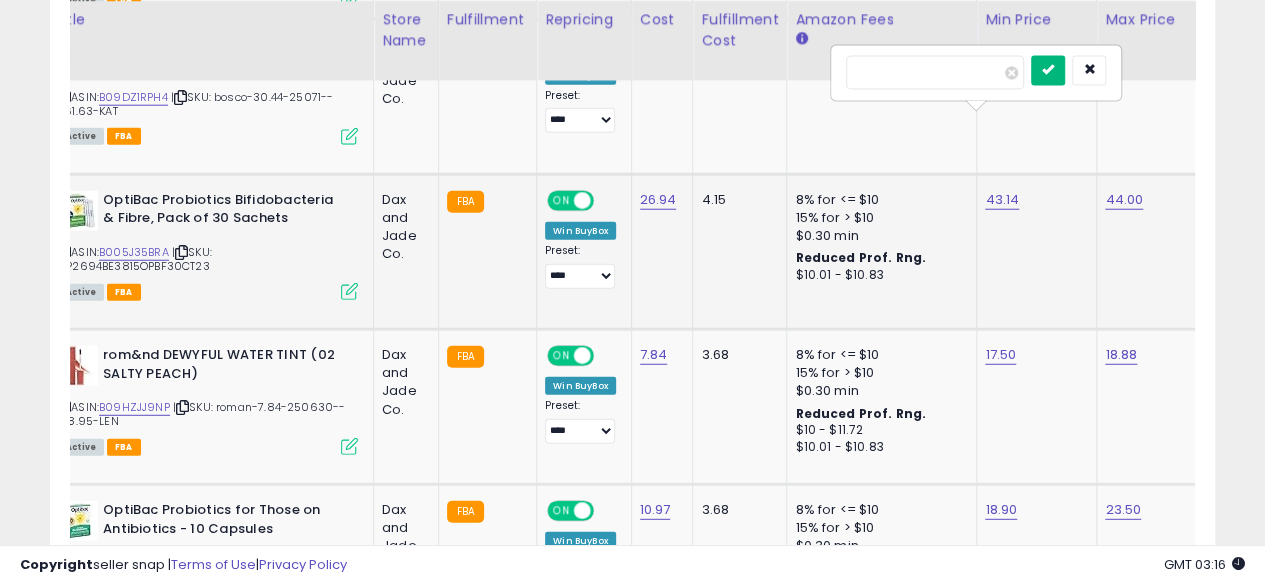 type on "*****" 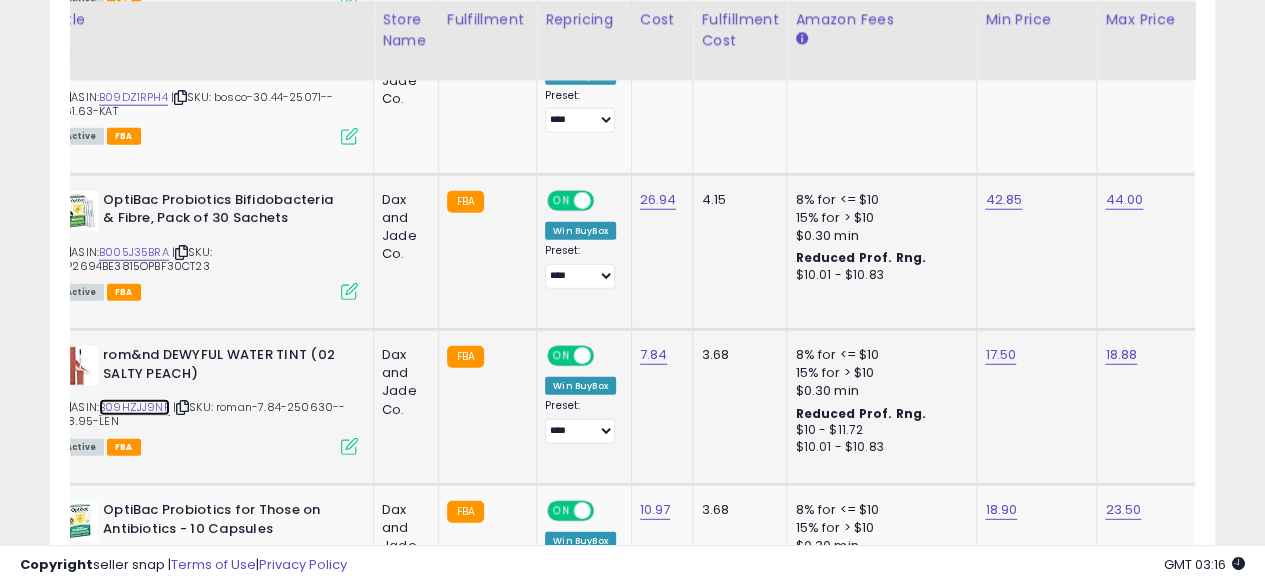 click on "B09HZJJ9NP" at bounding box center [134, 407] 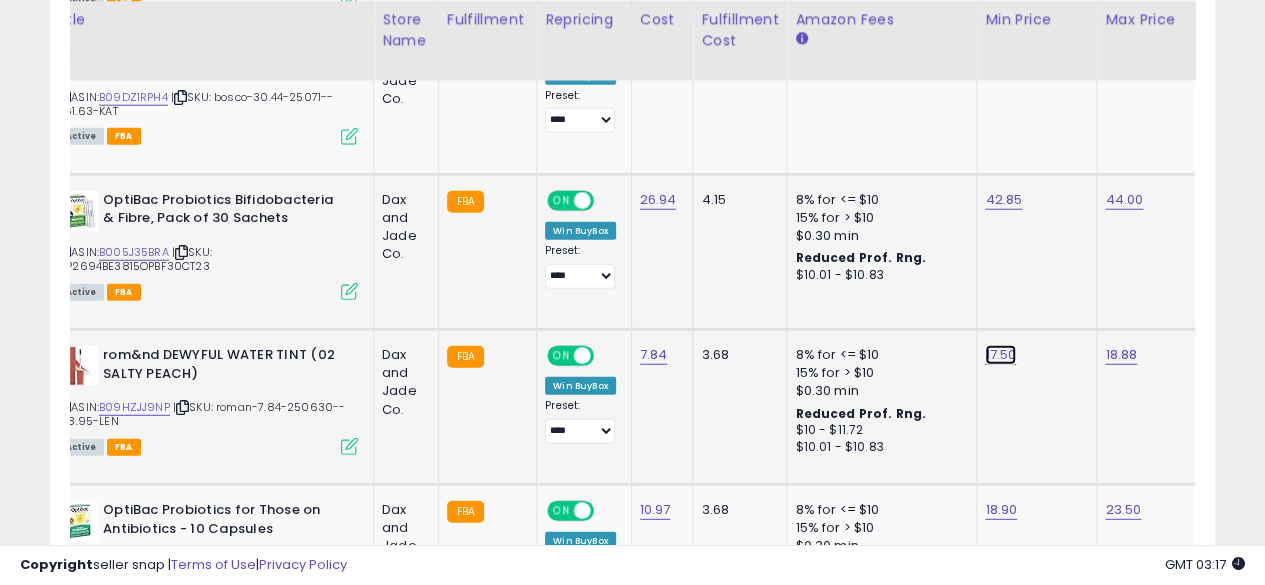 click on "17.50" at bounding box center [1005, -1458] 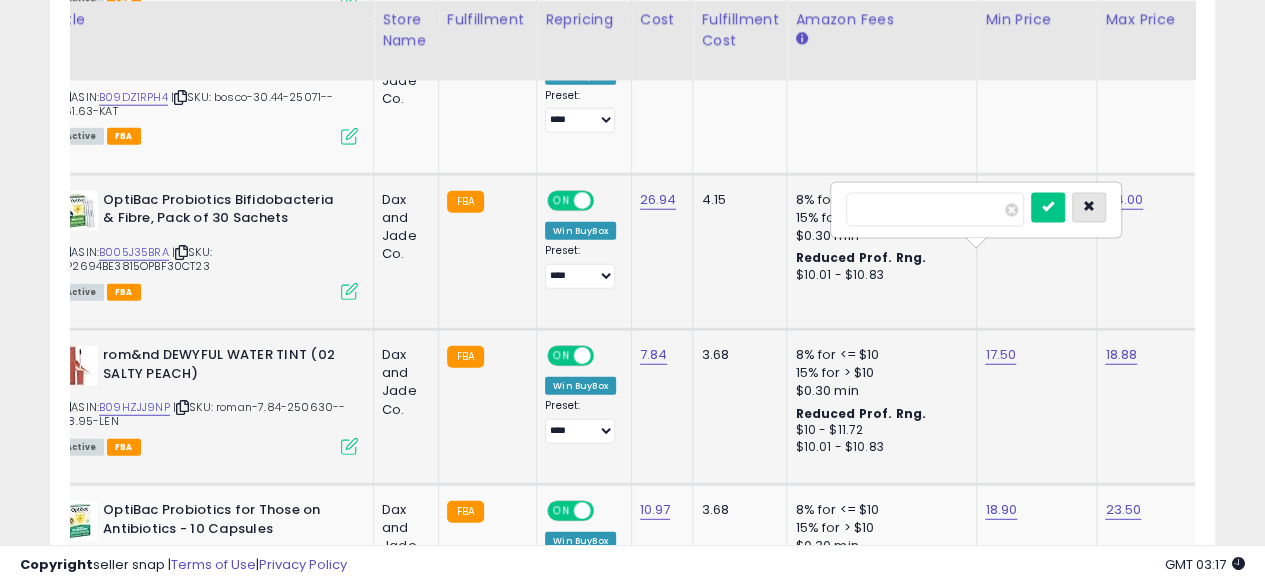 click at bounding box center [1089, 208] 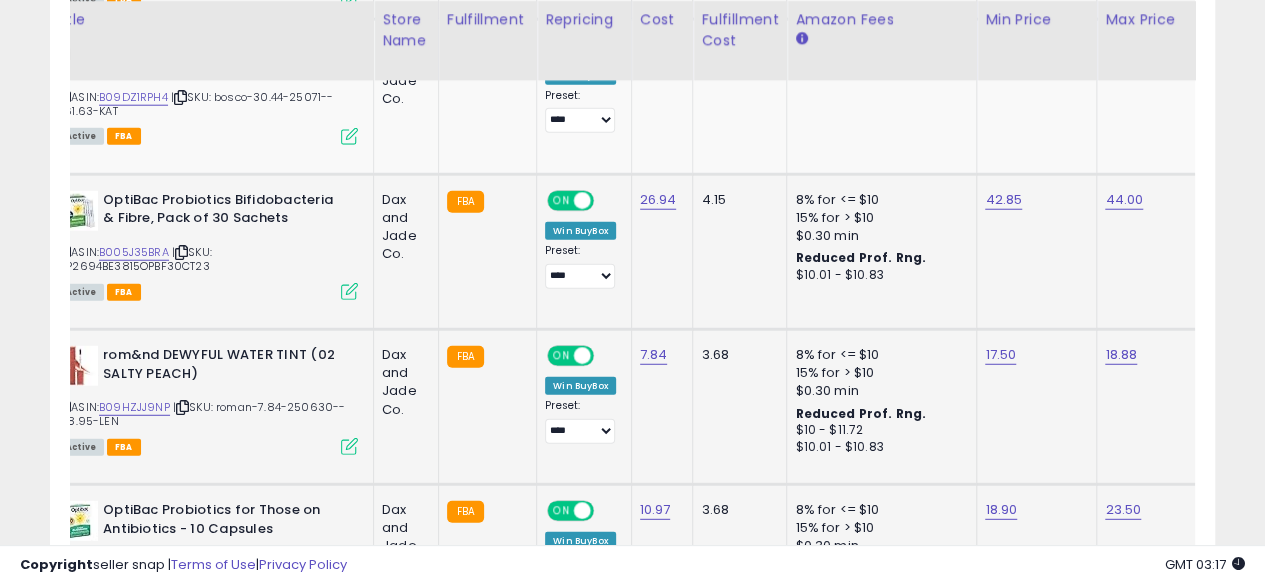 scroll, scrollTop: 0, scrollLeft: 0, axis: both 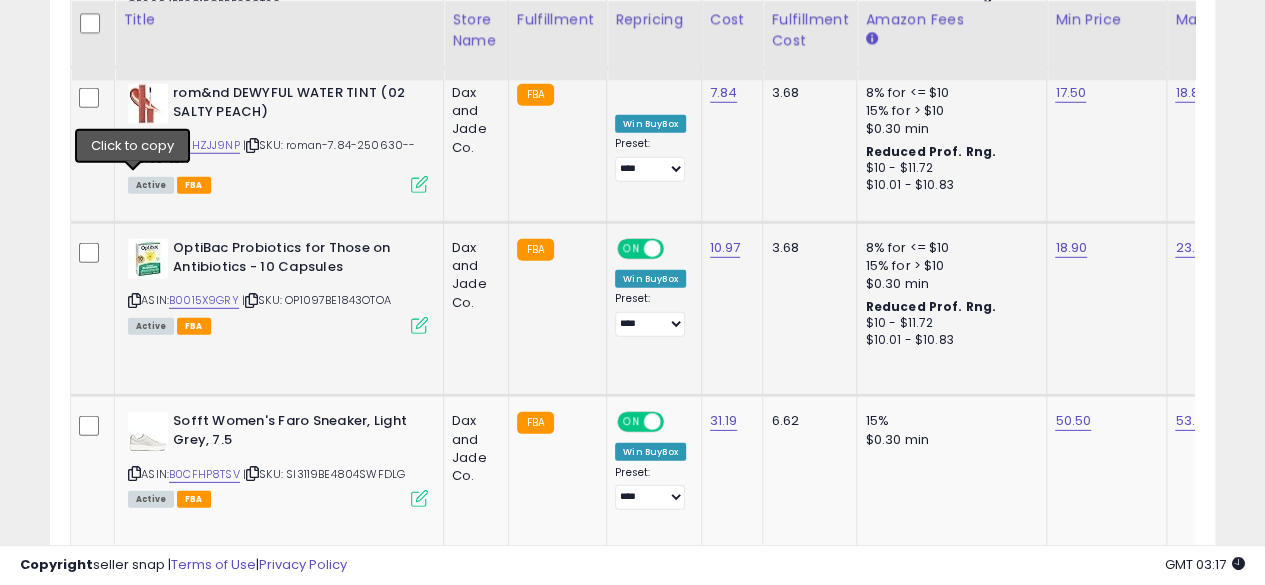 click at bounding box center [134, 300] 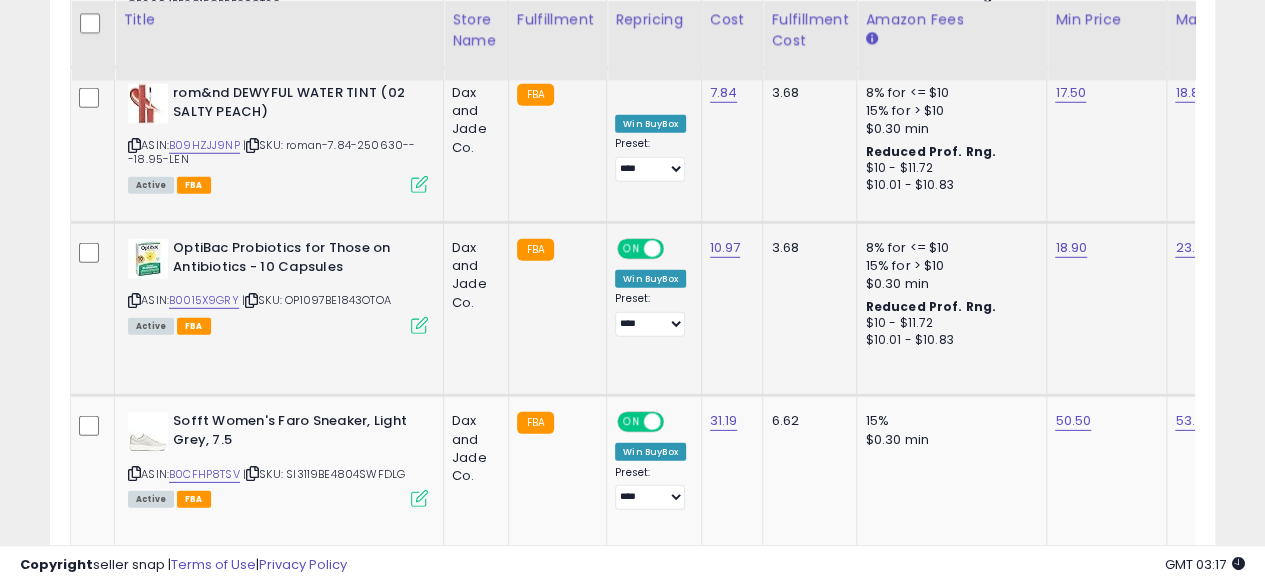 click on "ASIN:  B0015X9GRY    |   SKU: OP1097BE1843OTOA Active FBA" at bounding box center [278, 285] 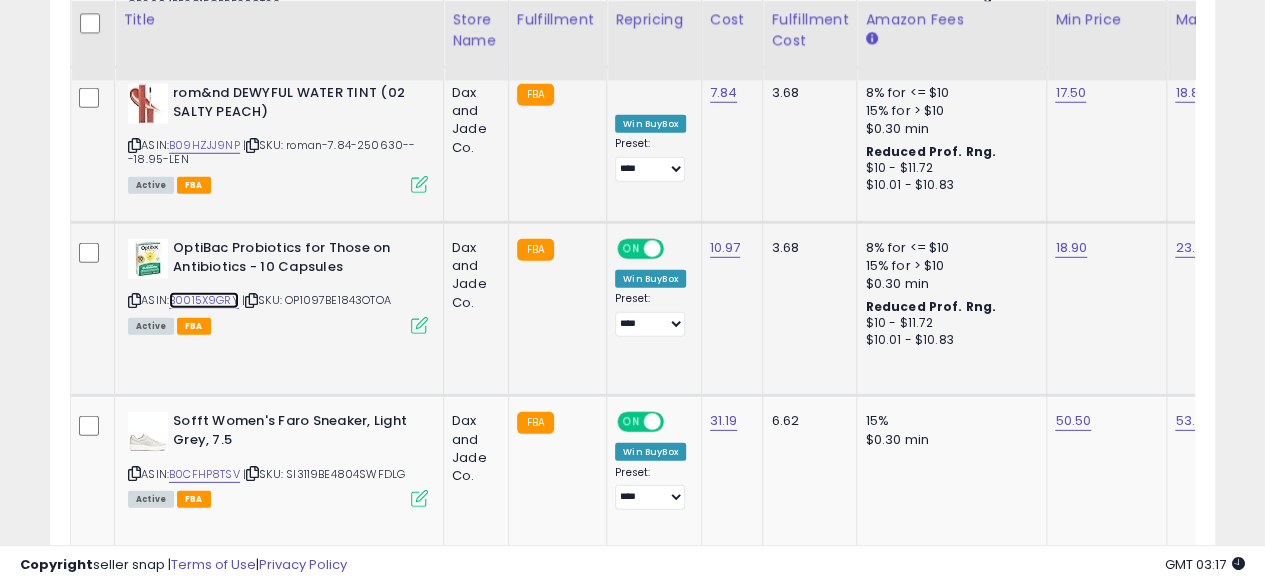 click on "B0015X9GRY" at bounding box center [204, 300] 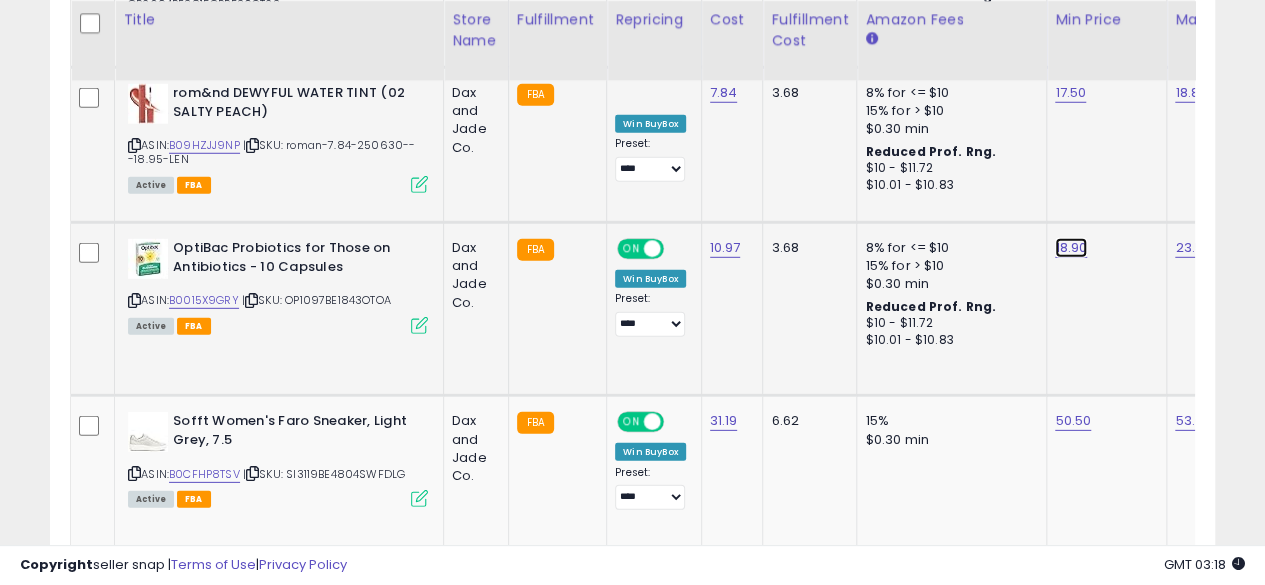 click on "18.90" at bounding box center (1075, -1720) 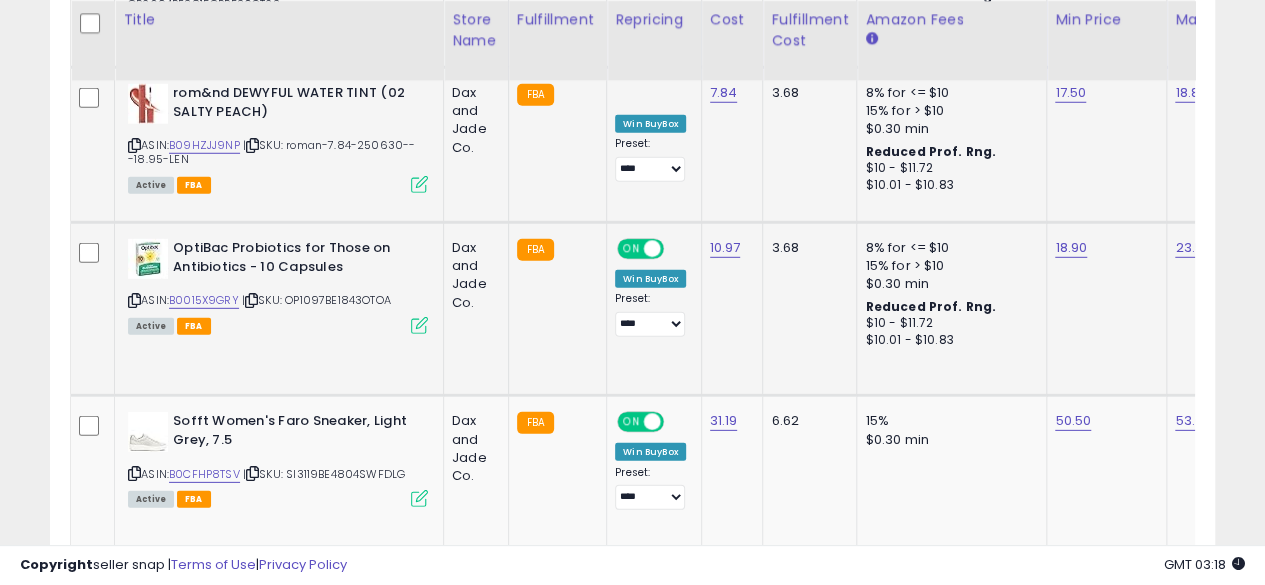 scroll, scrollTop: 0, scrollLeft: 70, axis: horizontal 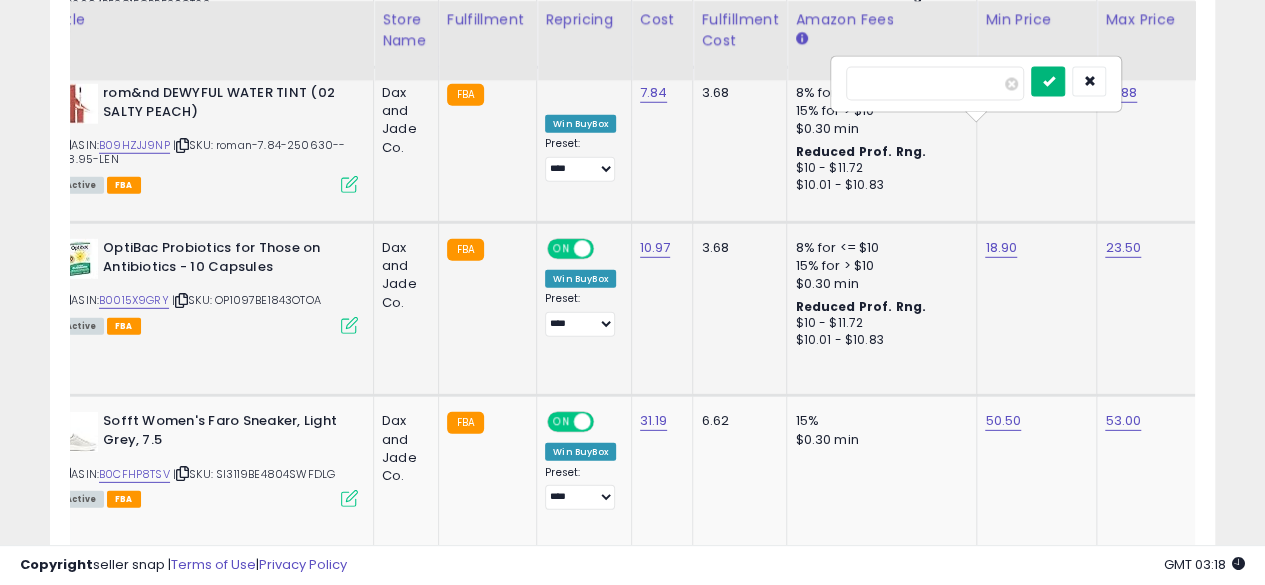 type on "*****" 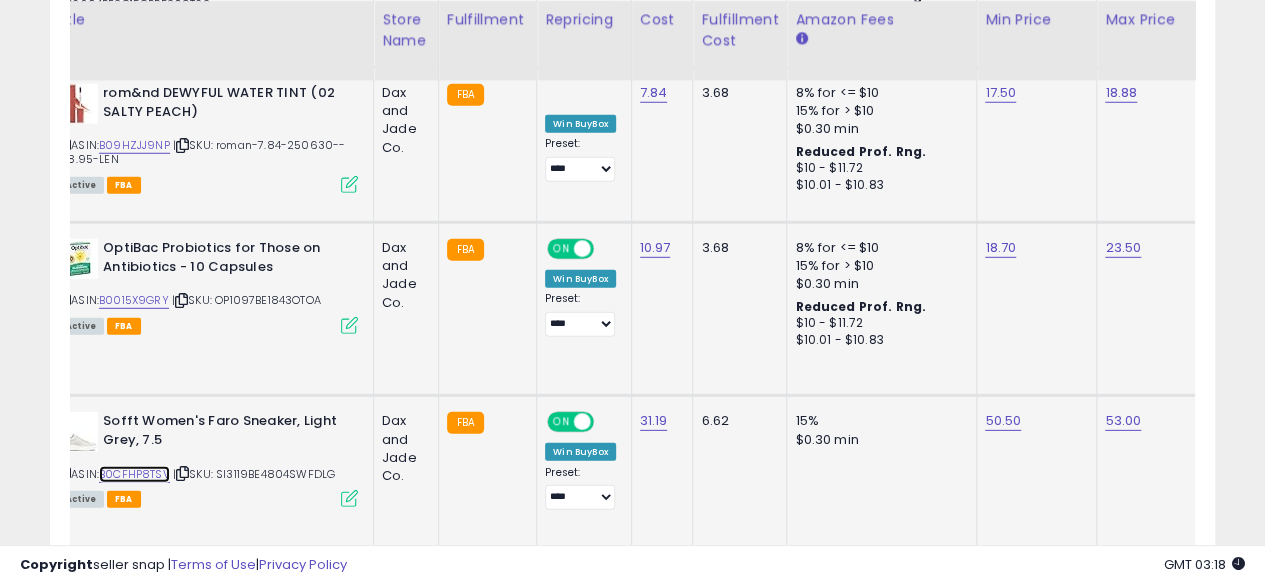 click on "B0CFHP8TSV" at bounding box center [134, 474] 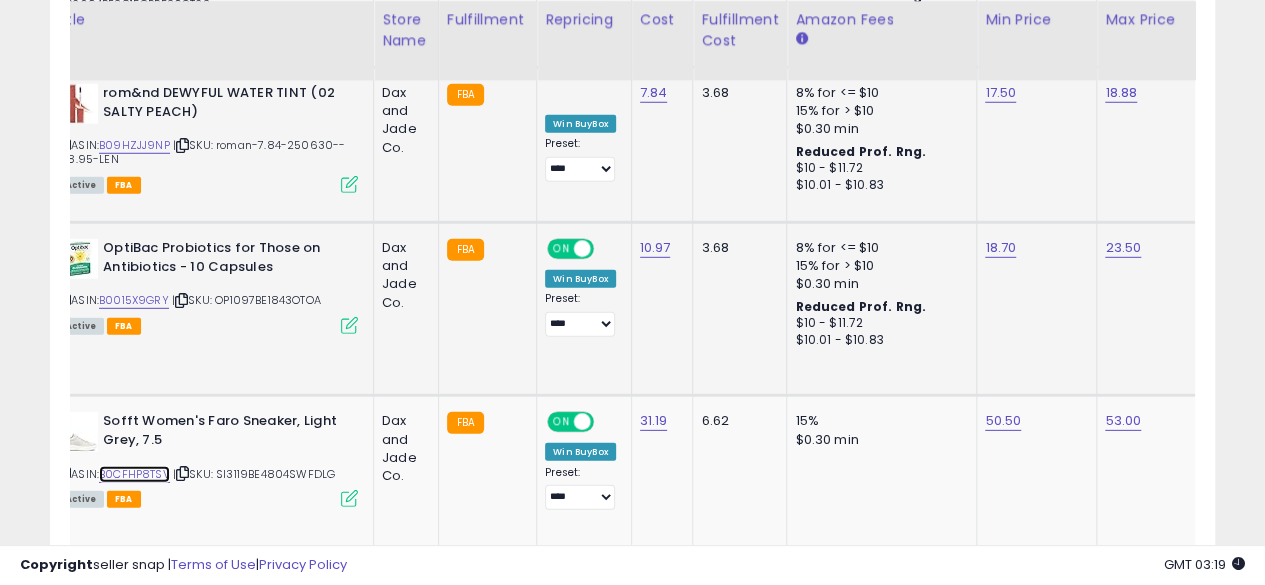 scroll, scrollTop: 0, scrollLeft: 0, axis: both 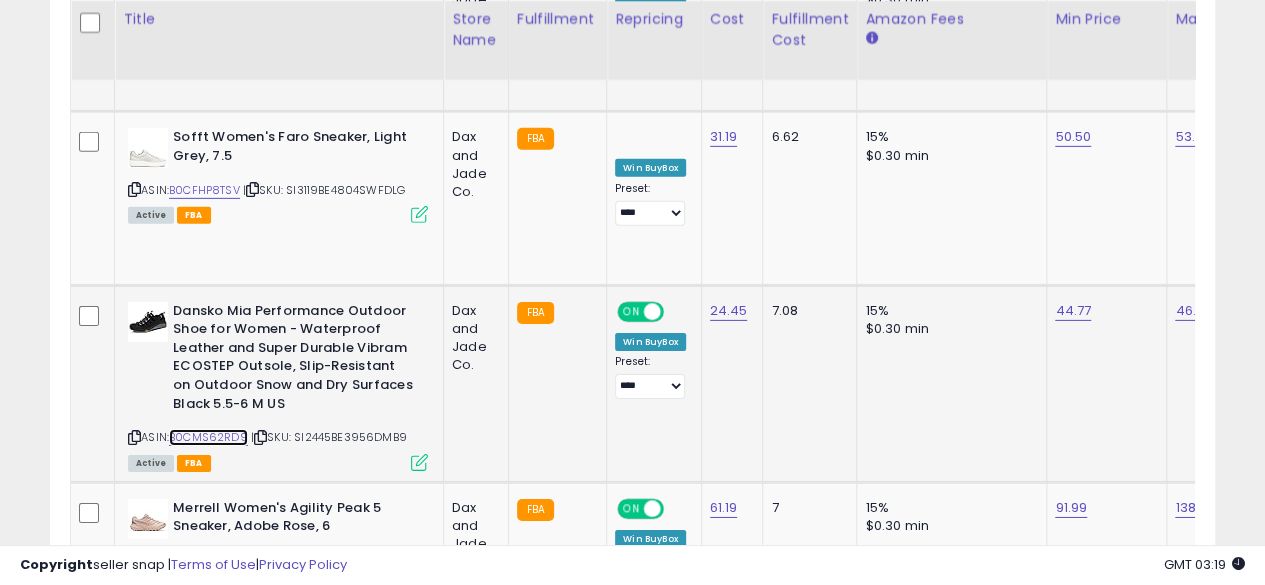 click on "B0CMS62RD9" at bounding box center [208, 437] 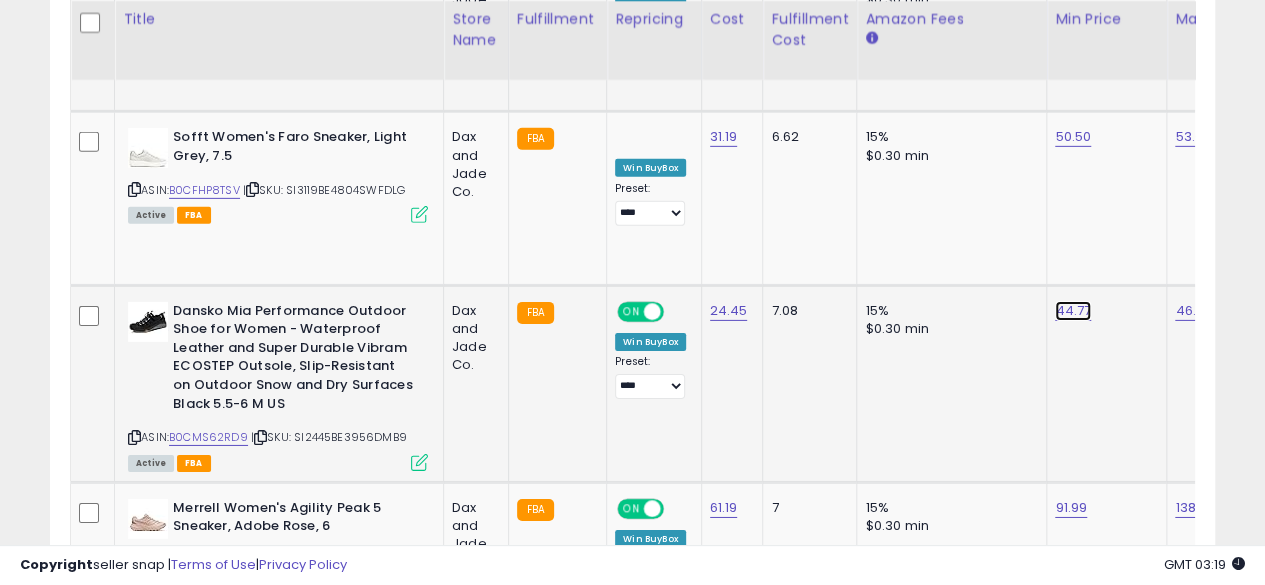 click on "44.77" at bounding box center (1075, -2004) 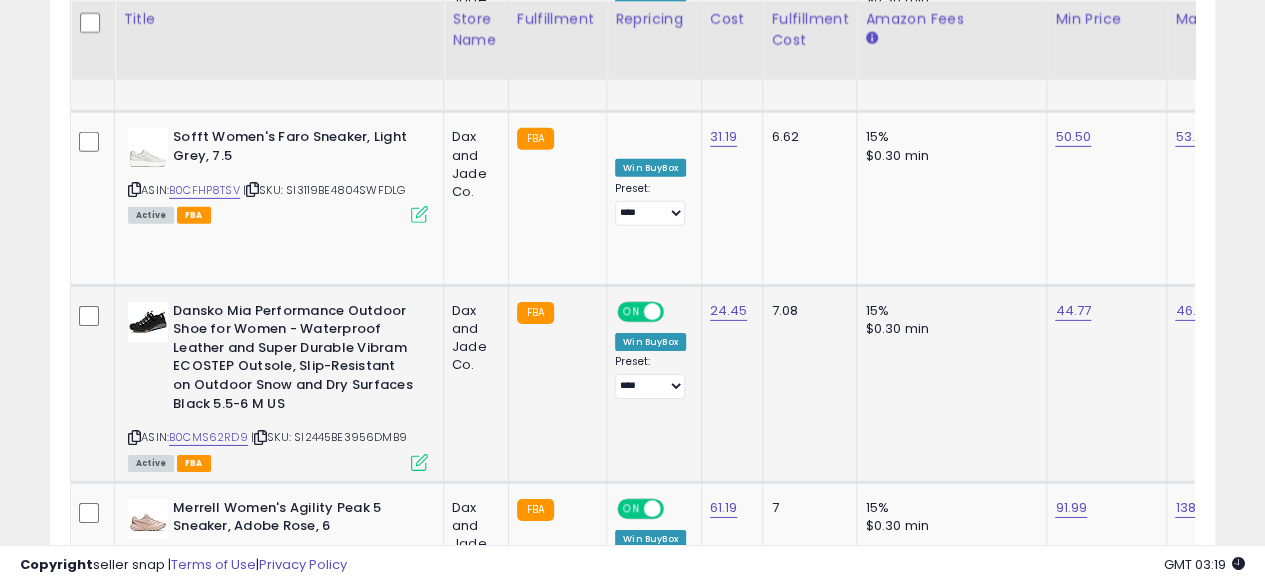 scroll, scrollTop: 0, scrollLeft: 71, axis: horizontal 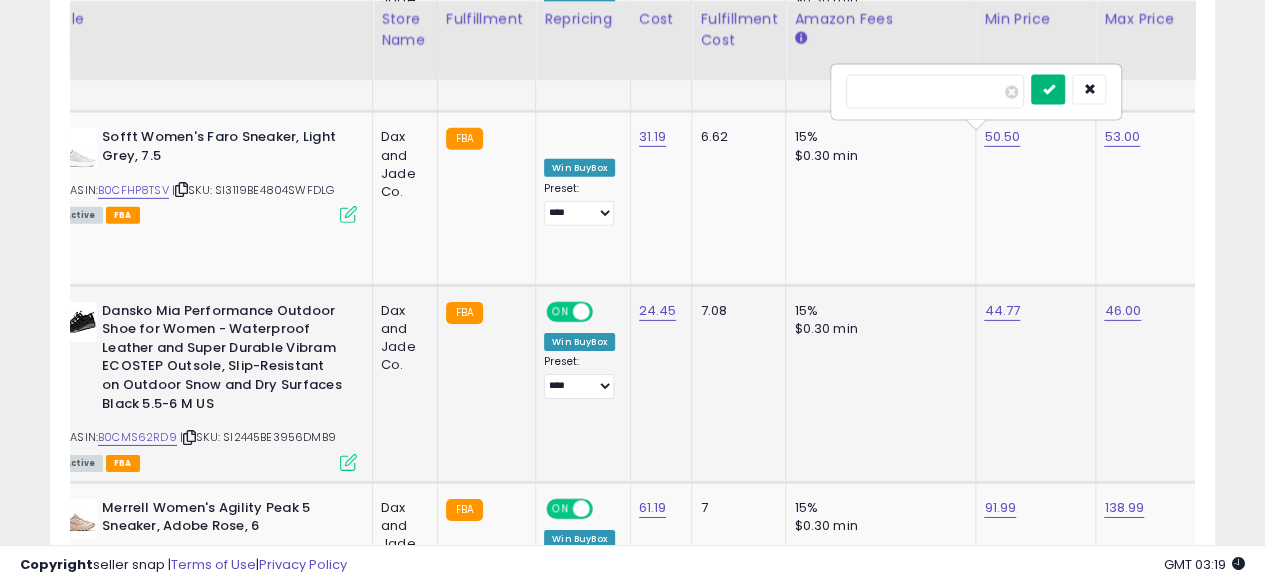 type on "*****" 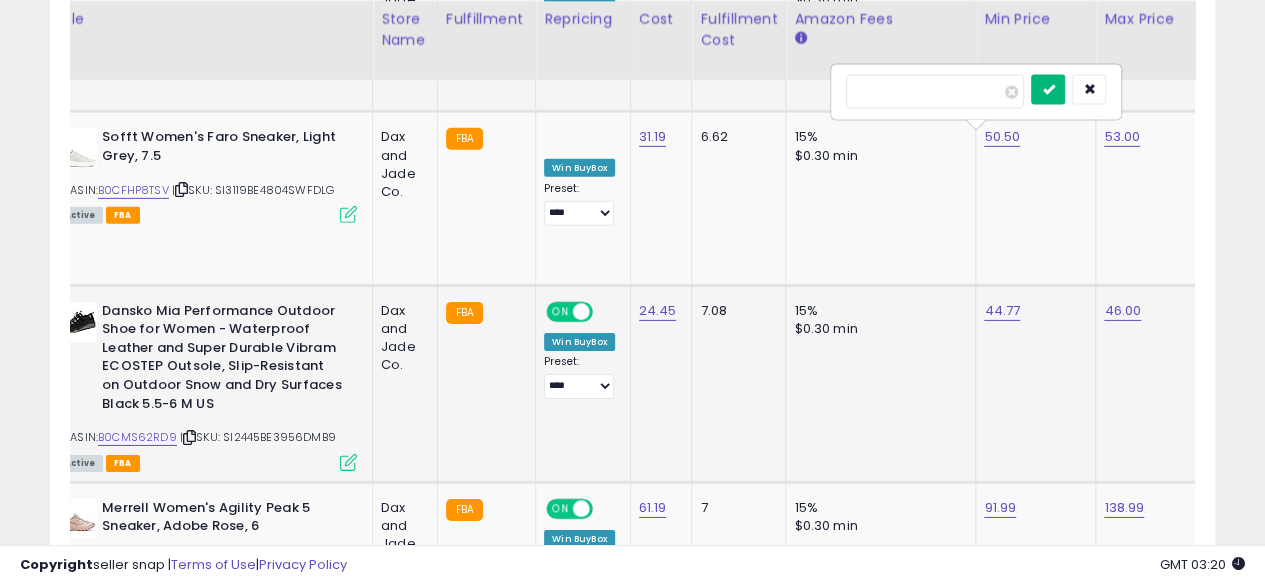 click at bounding box center [1048, 90] 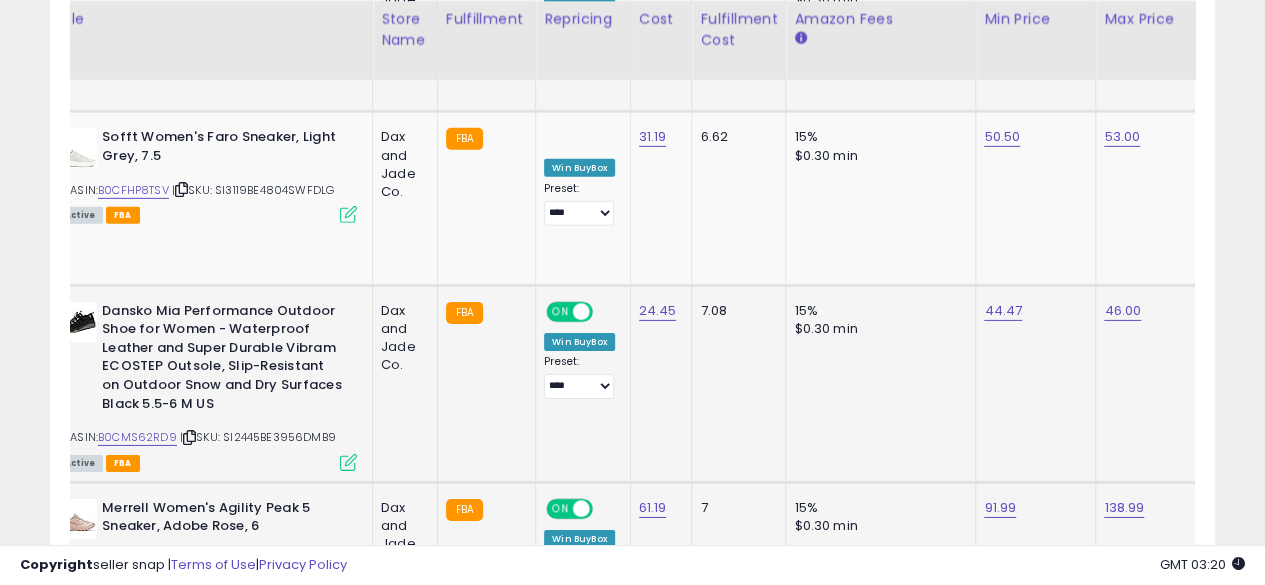 click on "B0CTFR8QPY" at bounding box center (133, 560) 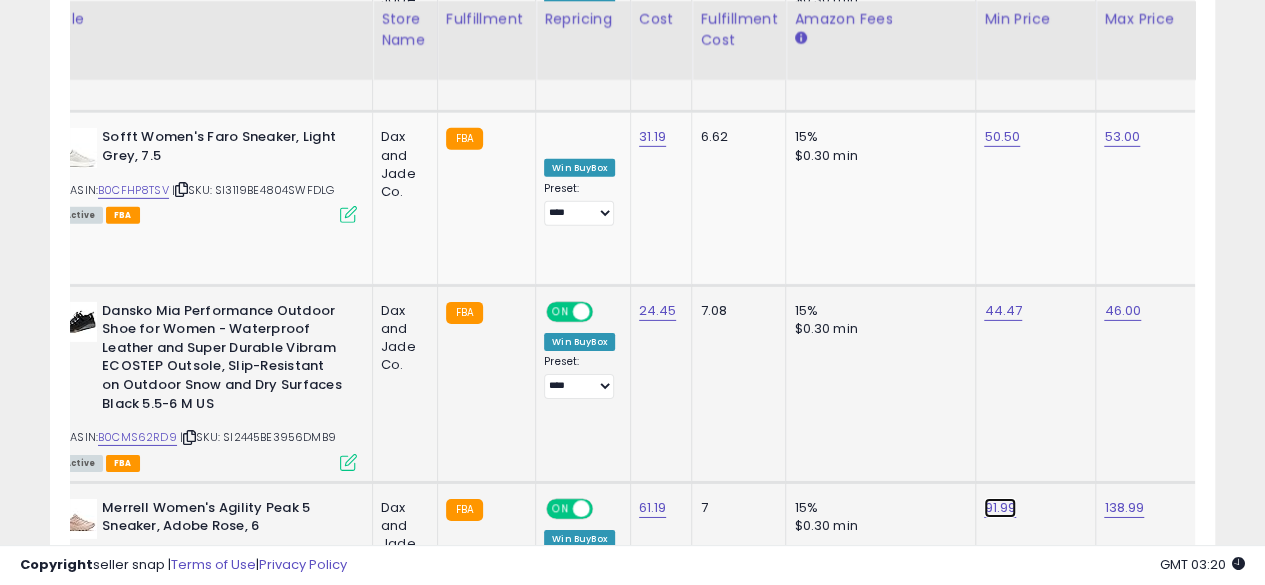 click on "91.99" at bounding box center [1004, -2004] 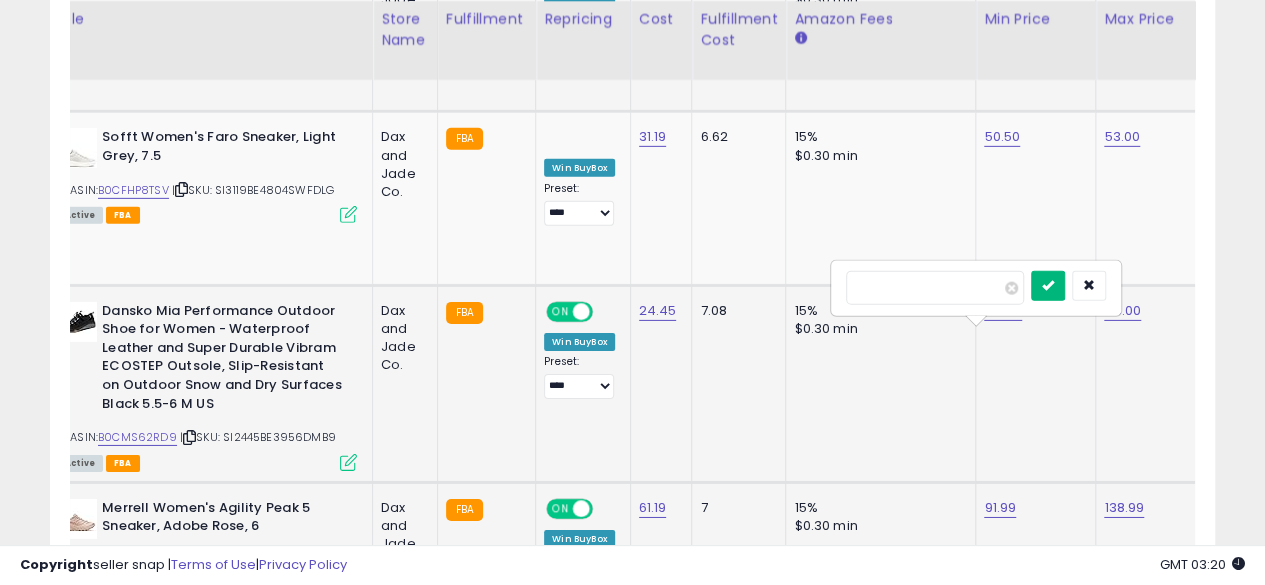type on "*****" 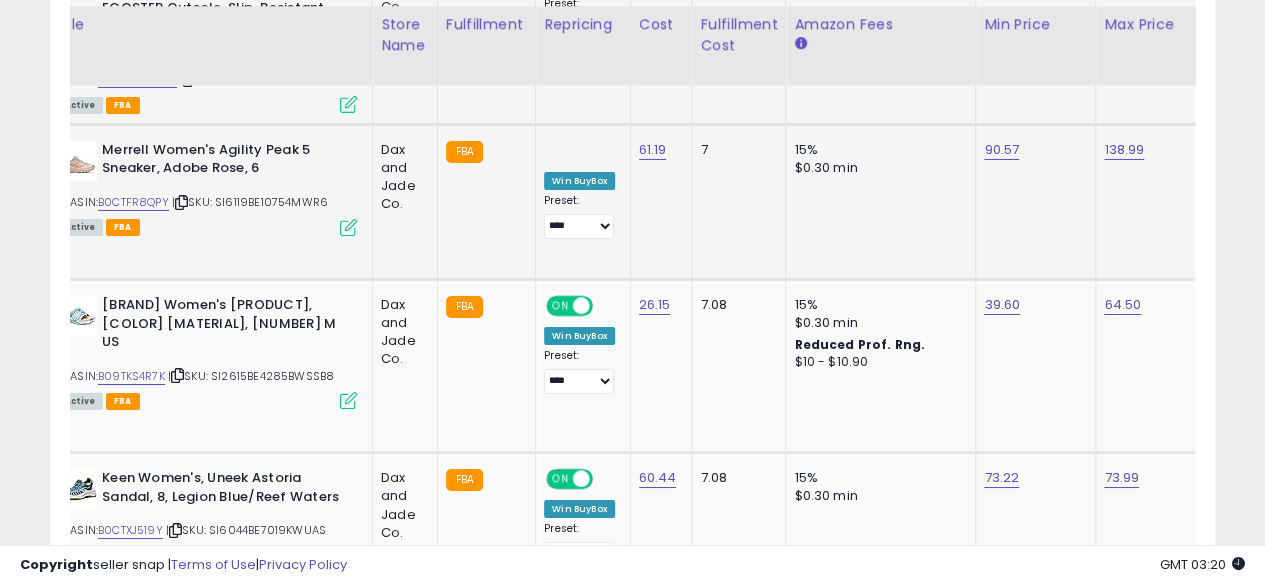 scroll, scrollTop: 3446, scrollLeft: 0, axis: vertical 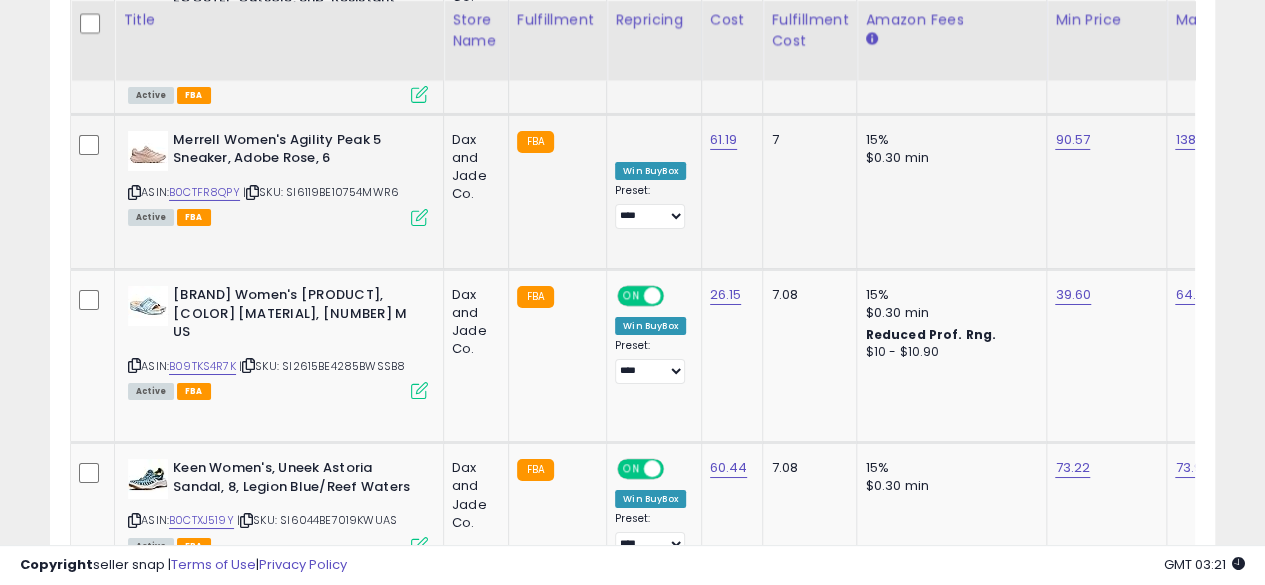 click on "B0CRLGN8ST" at bounding box center (205, 700) 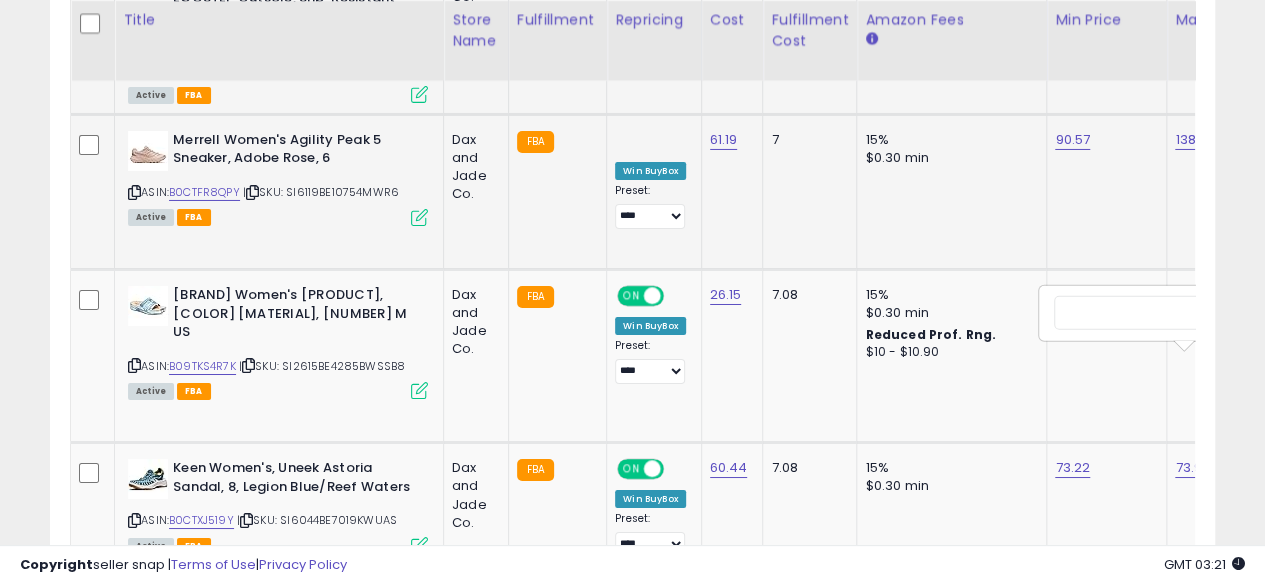 scroll, scrollTop: 0, scrollLeft: 72, axis: horizontal 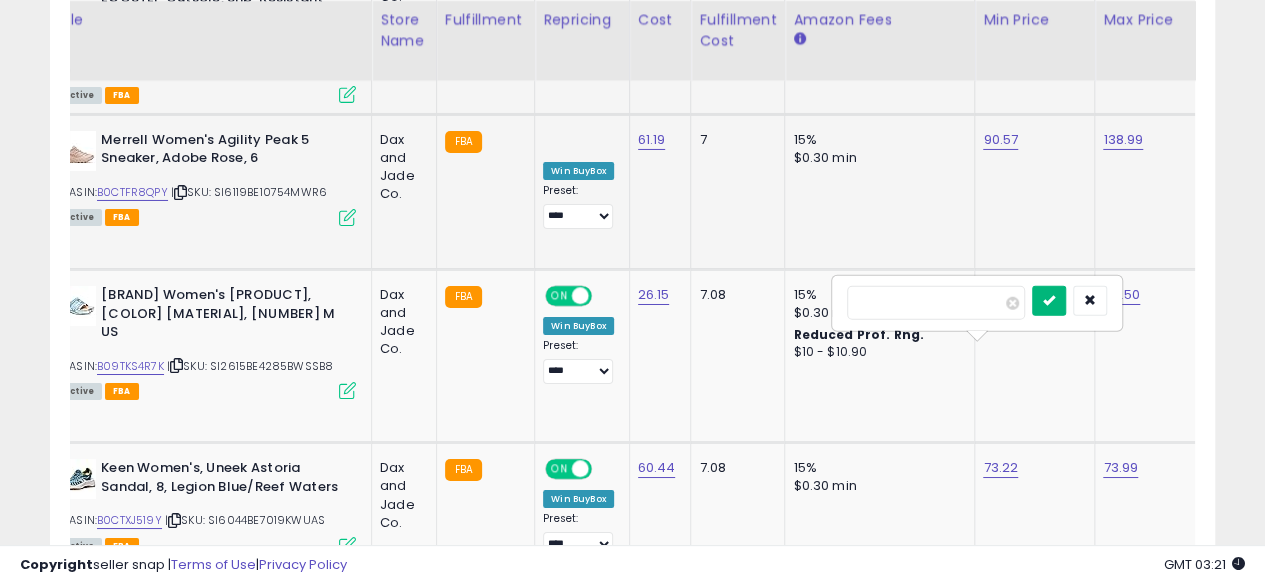 type on "******" 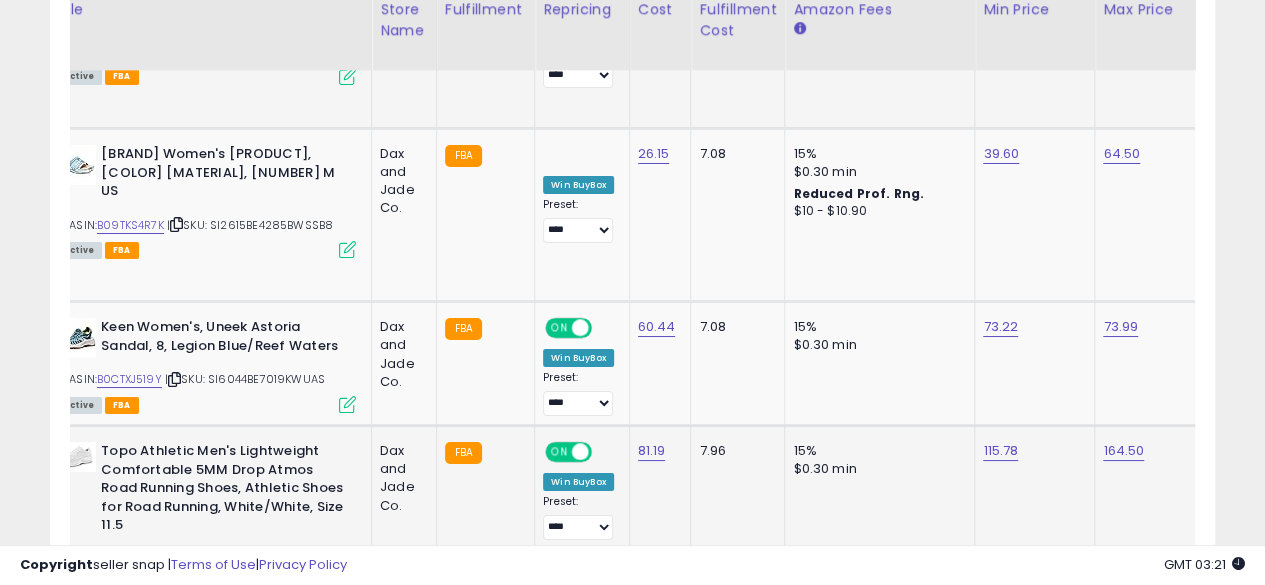 scroll, scrollTop: 3603, scrollLeft: 0, axis: vertical 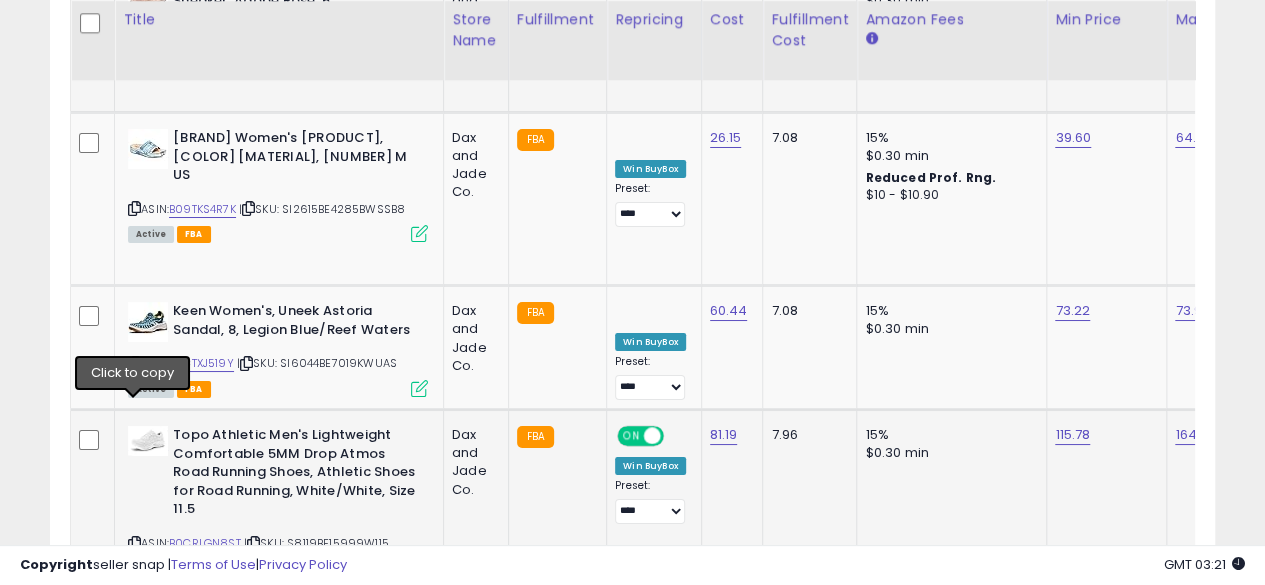 click at bounding box center [134, 653] 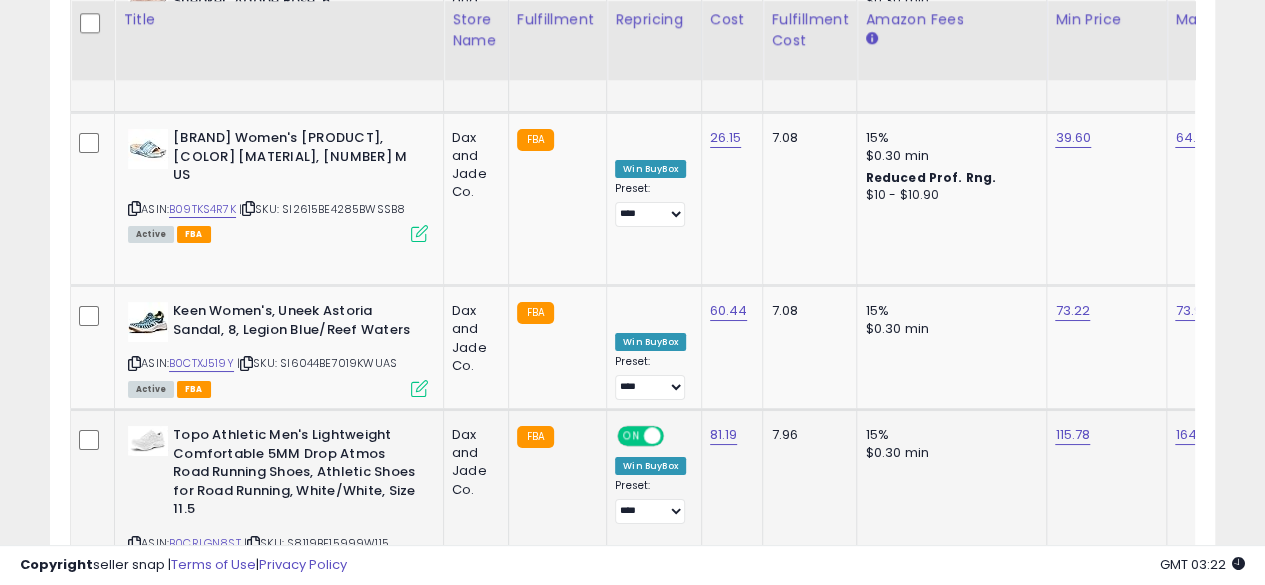 click on "B0BSGWW2G3" at bounding box center (209, 653) 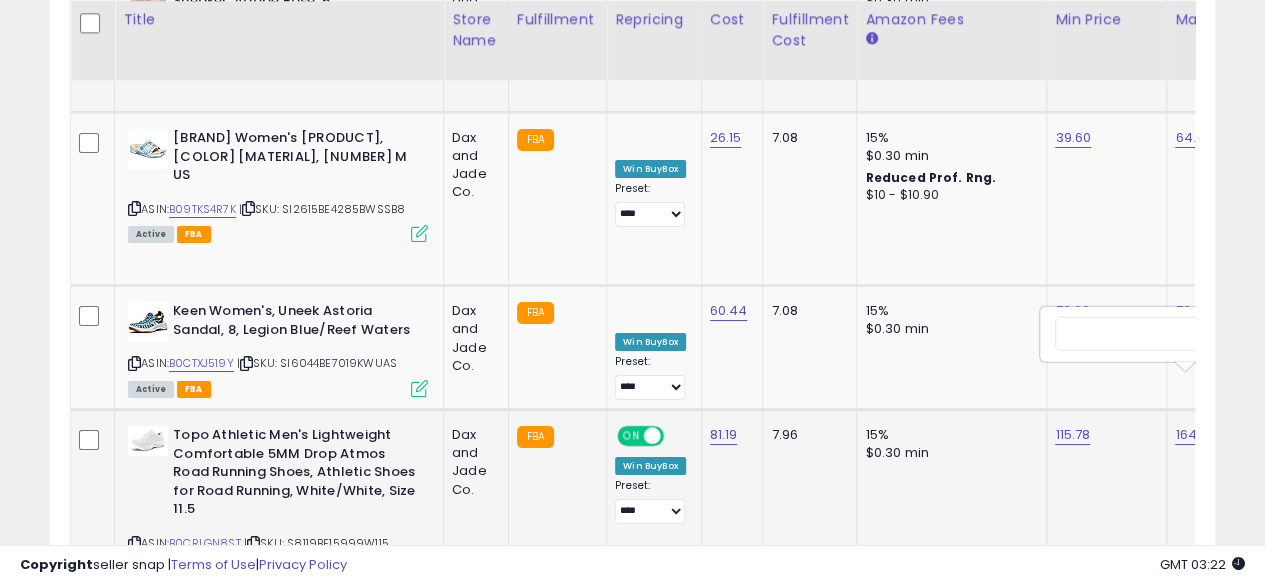 scroll, scrollTop: 0, scrollLeft: 74, axis: horizontal 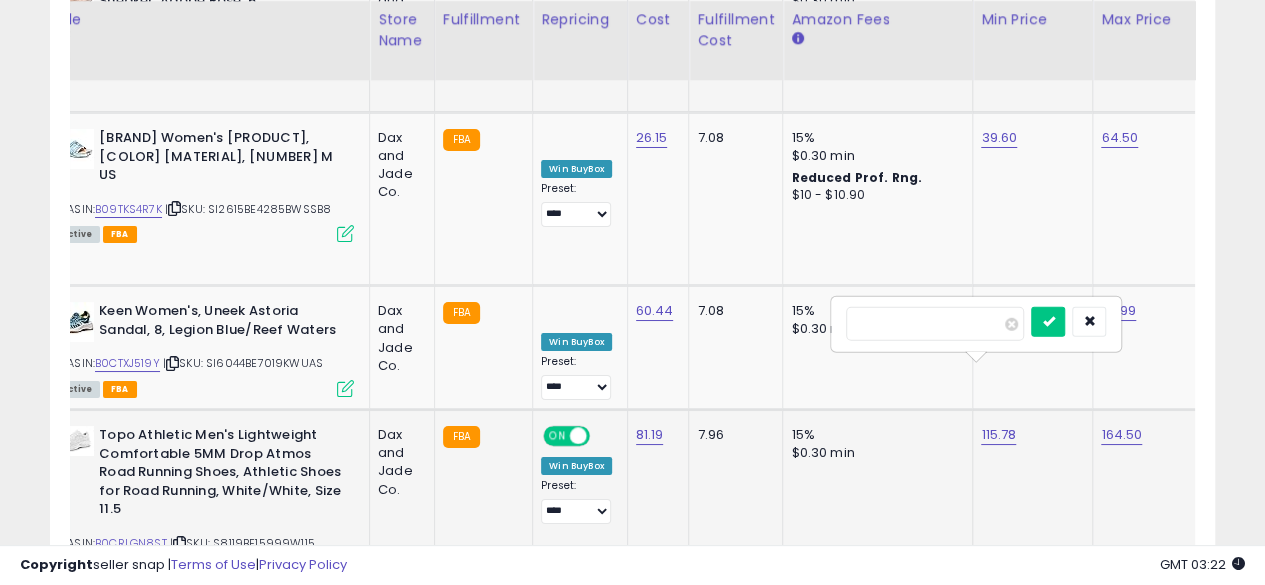 type on "*" 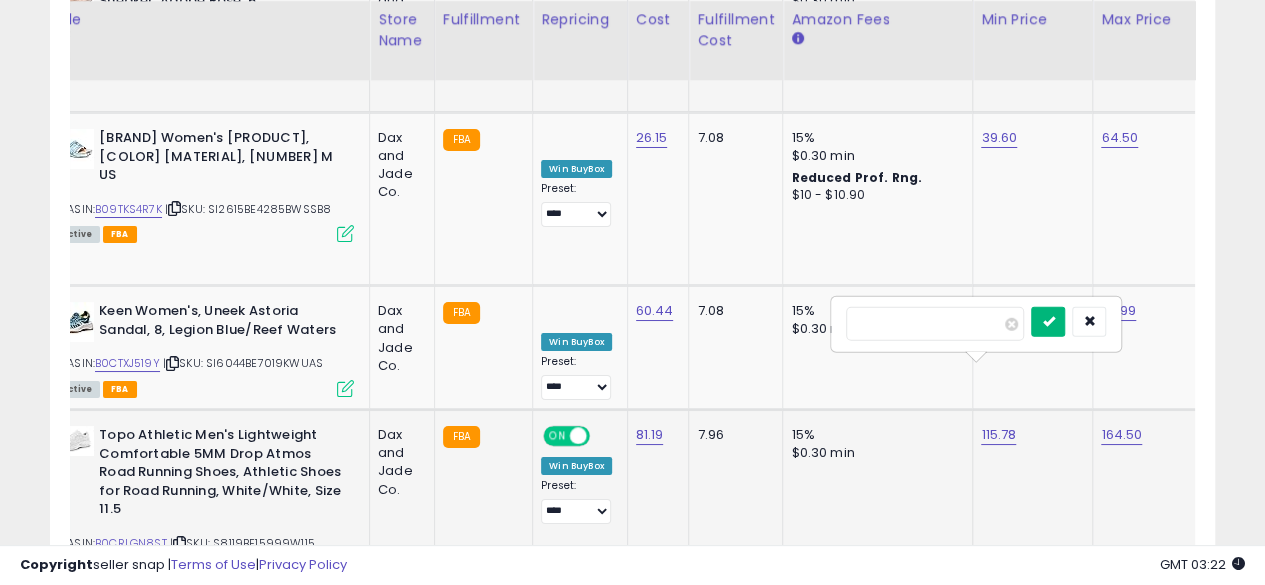 type on "*****" 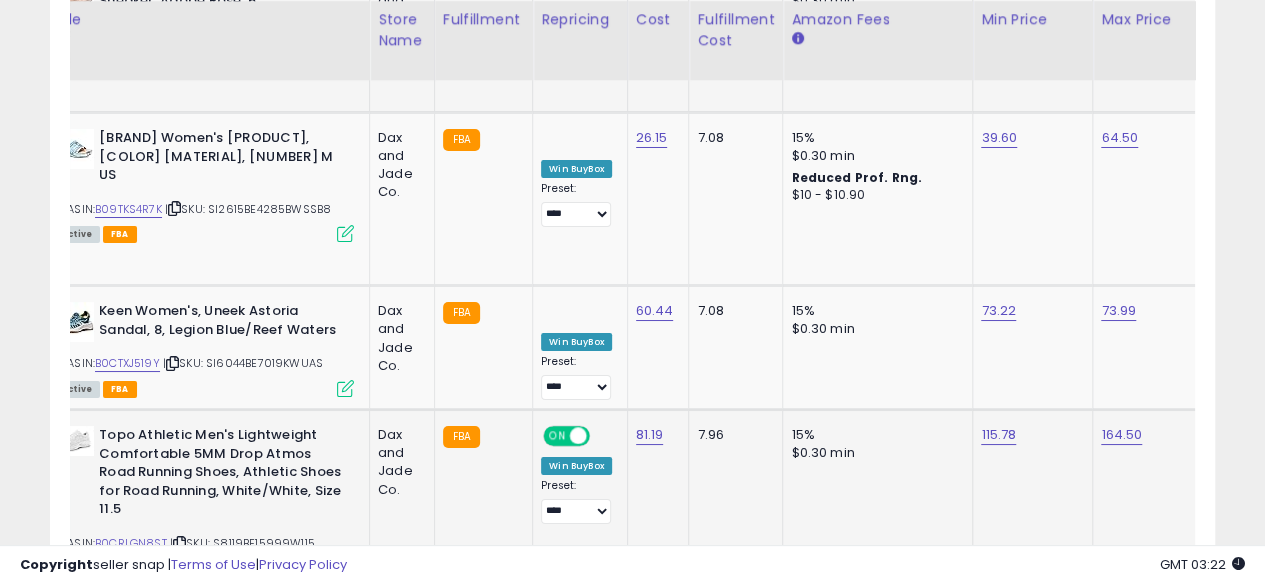 scroll, scrollTop: 3760, scrollLeft: 0, axis: vertical 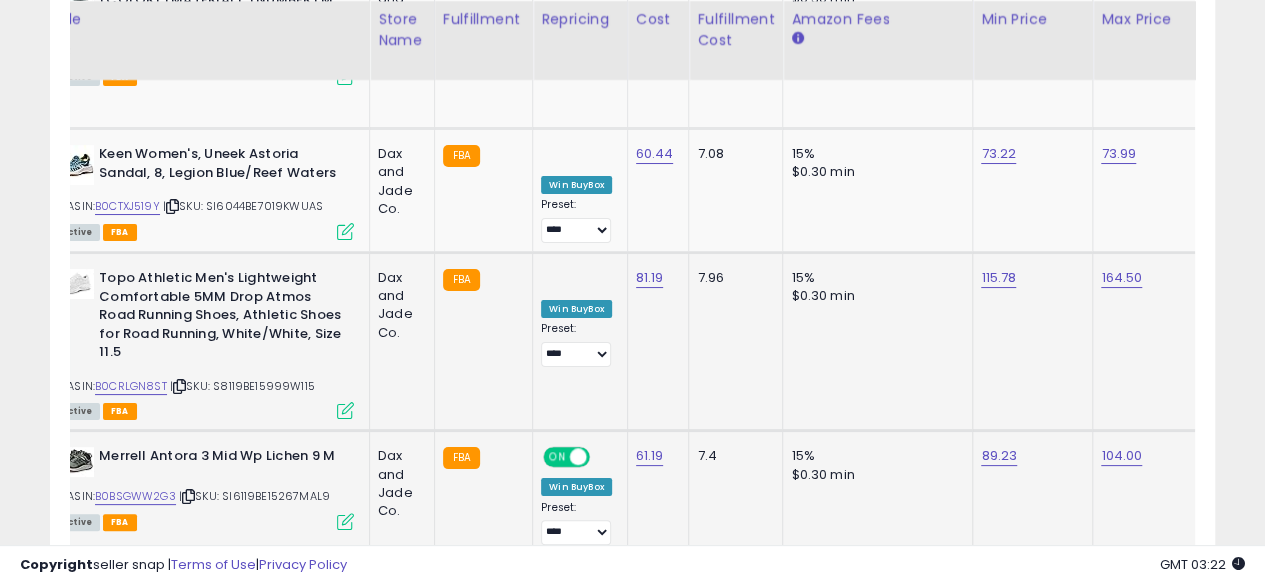 click on "B0CN32PP5C" at bounding box center (131, 664) 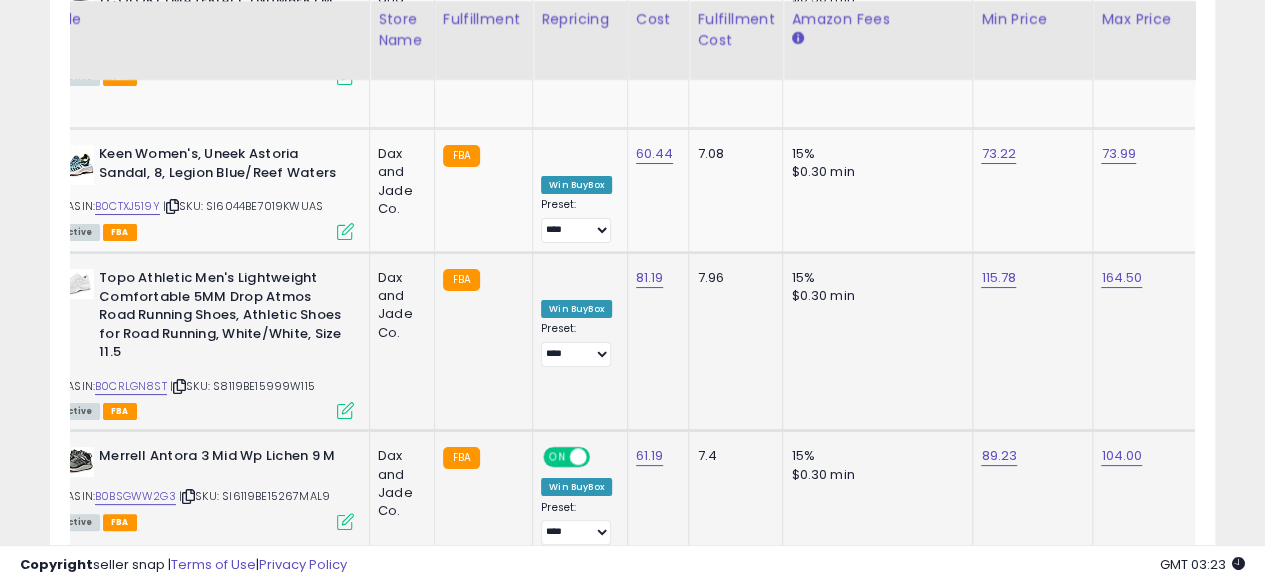 scroll, scrollTop: 0, scrollLeft: 0, axis: both 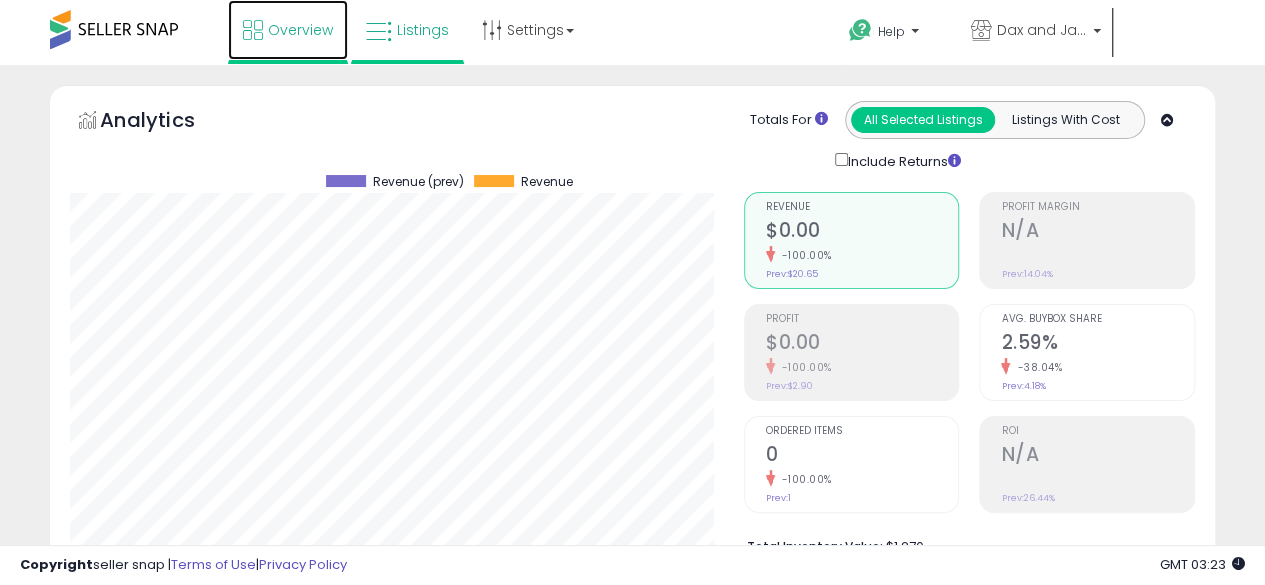 click on "Overview" at bounding box center (300, 30) 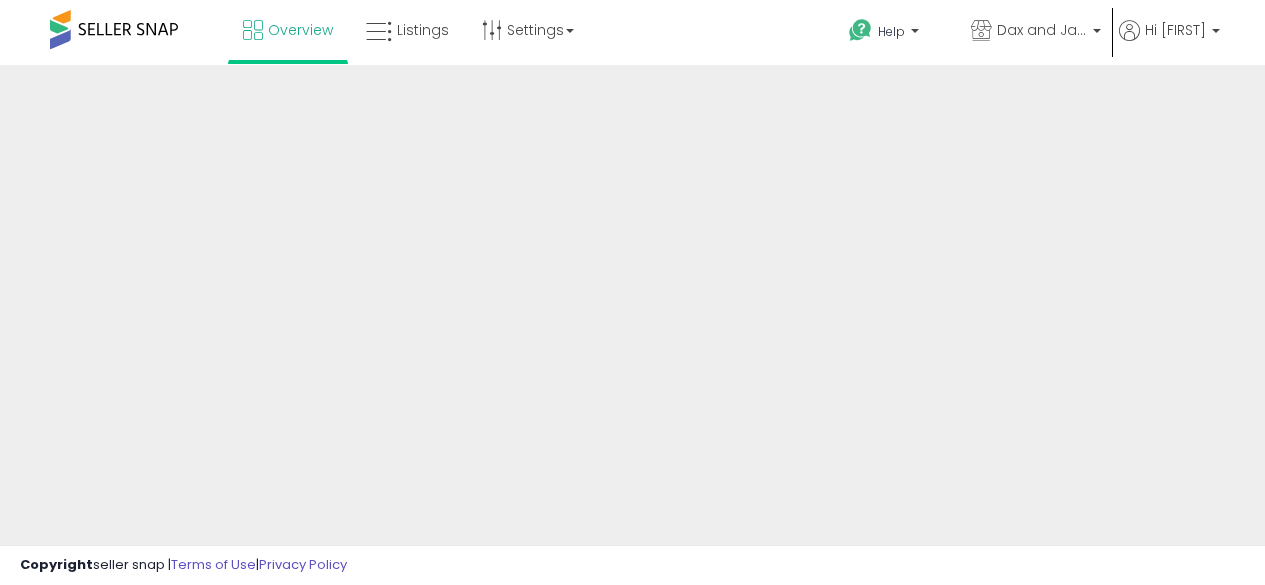 scroll, scrollTop: 0, scrollLeft: 0, axis: both 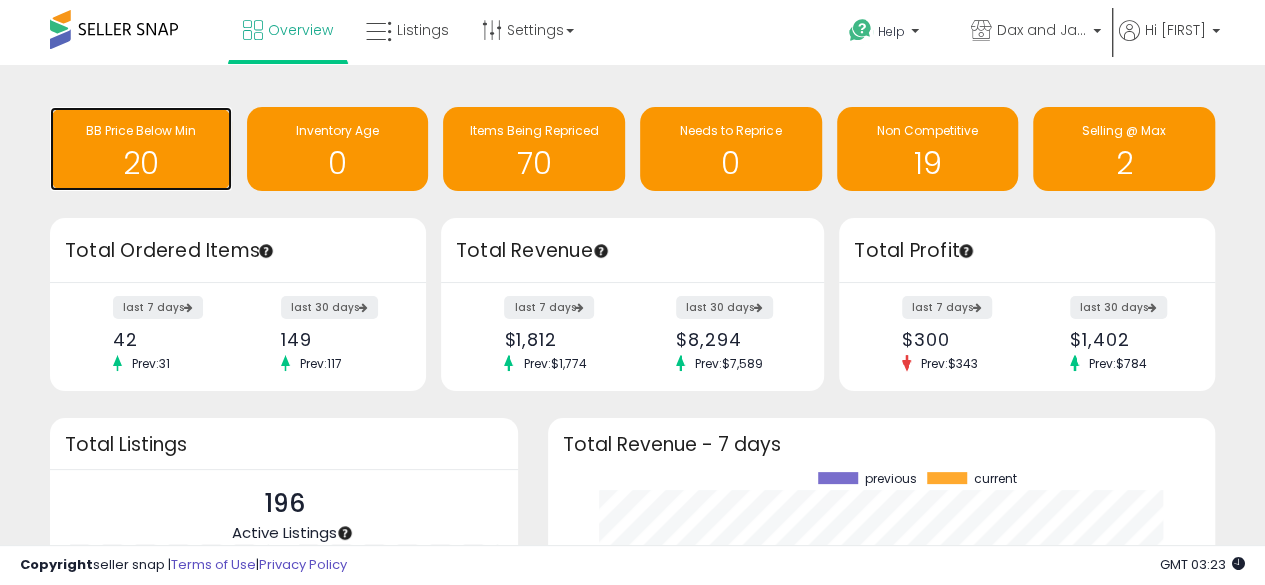 click on "20" at bounding box center (141, 163) 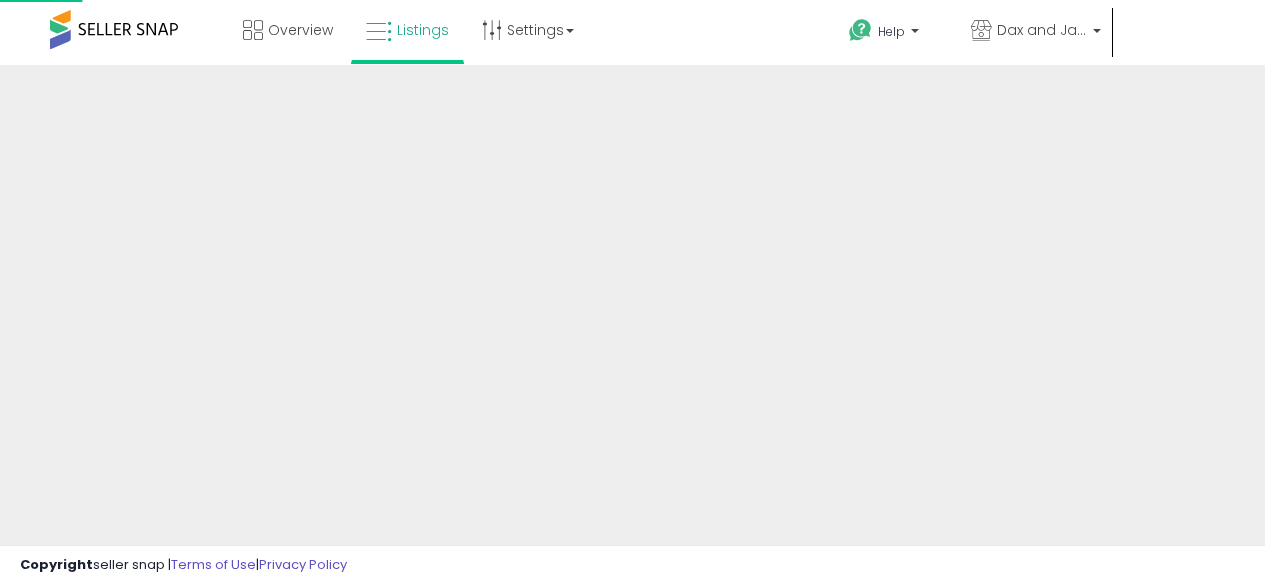 scroll, scrollTop: 0, scrollLeft: 0, axis: both 